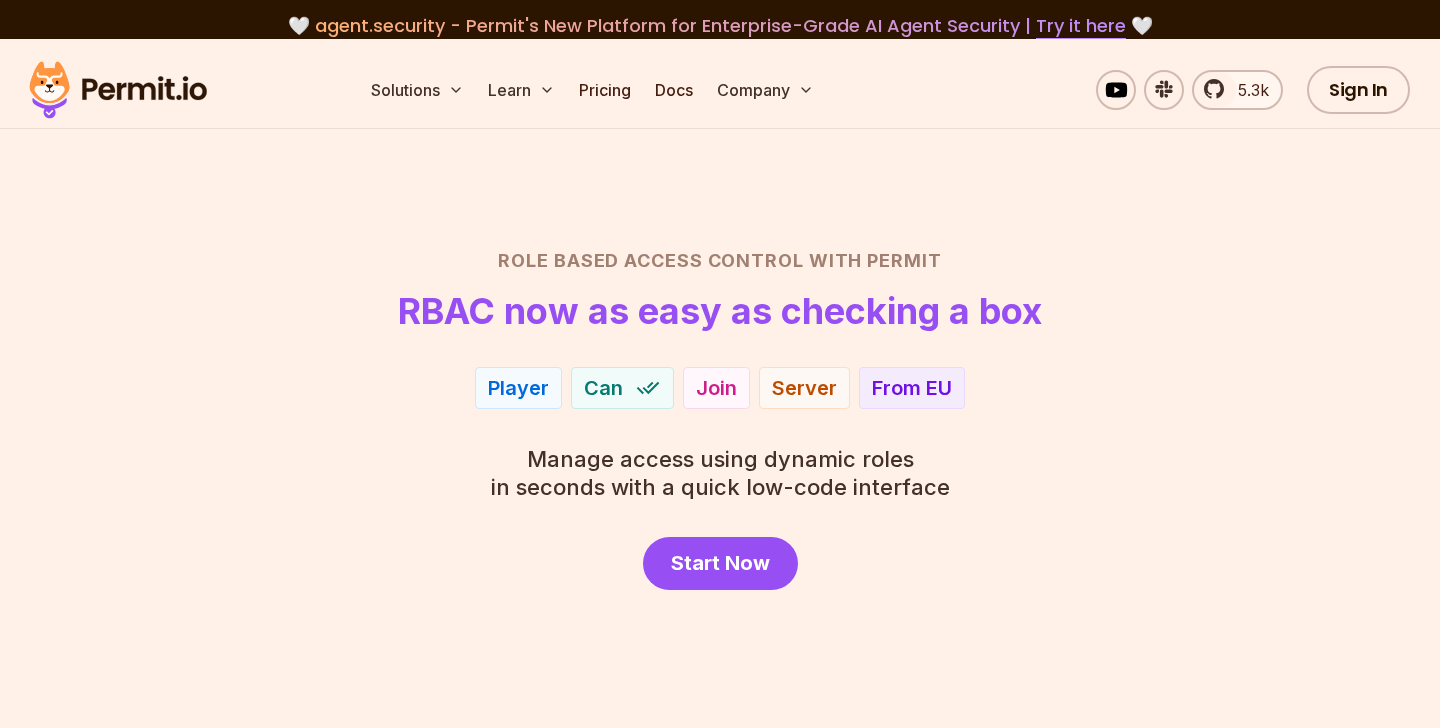 scroll, scrollTop: 0, scrollLeft: 0, axis: both 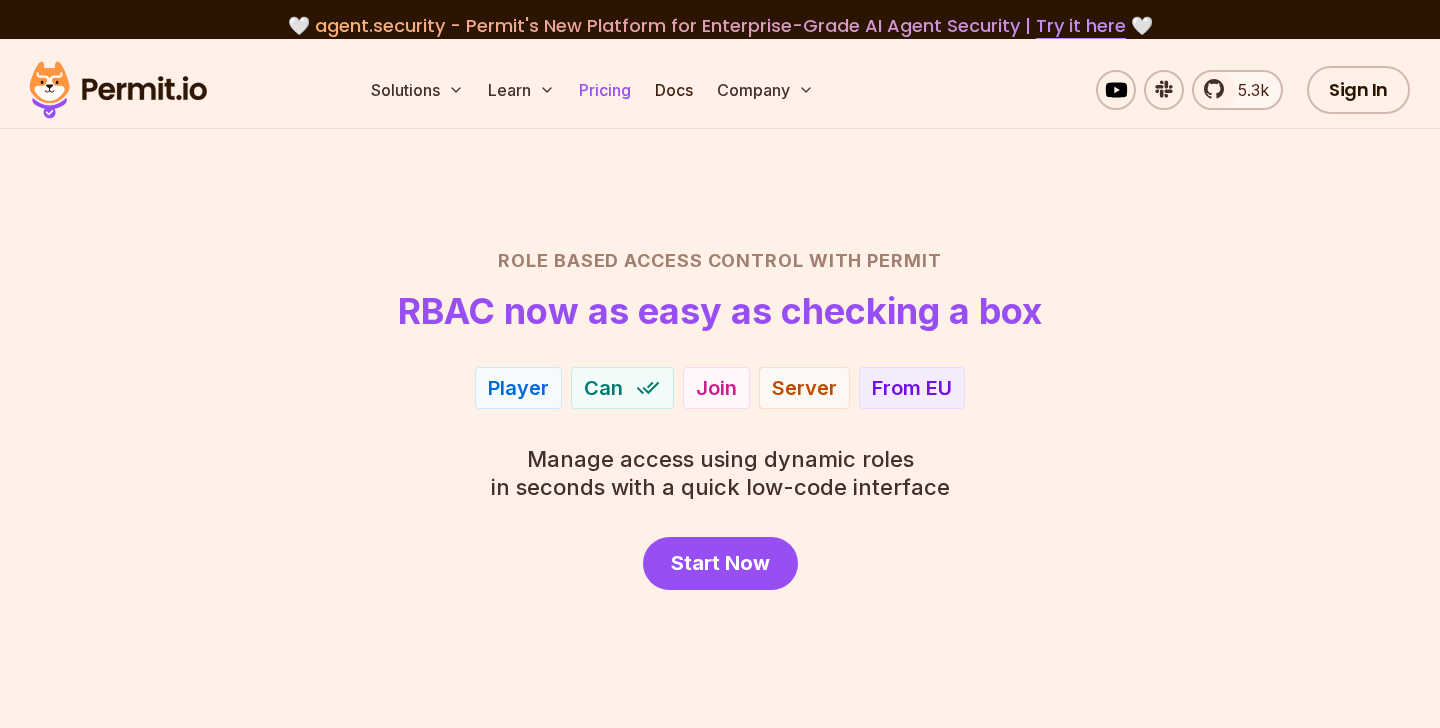 click on "Pricing" at bounding box center [605, 90] 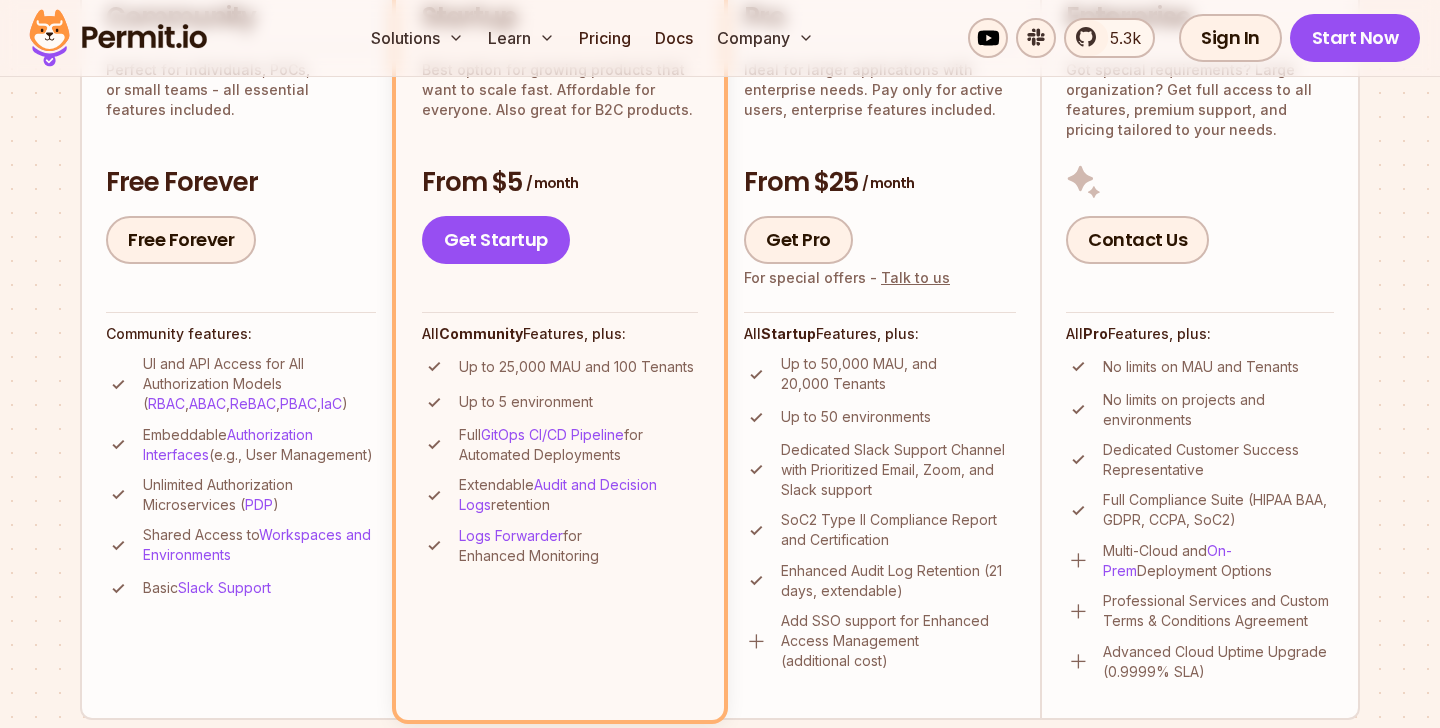 scroll, scrollTop: 551, scrollLeft: 0, axis: vertical 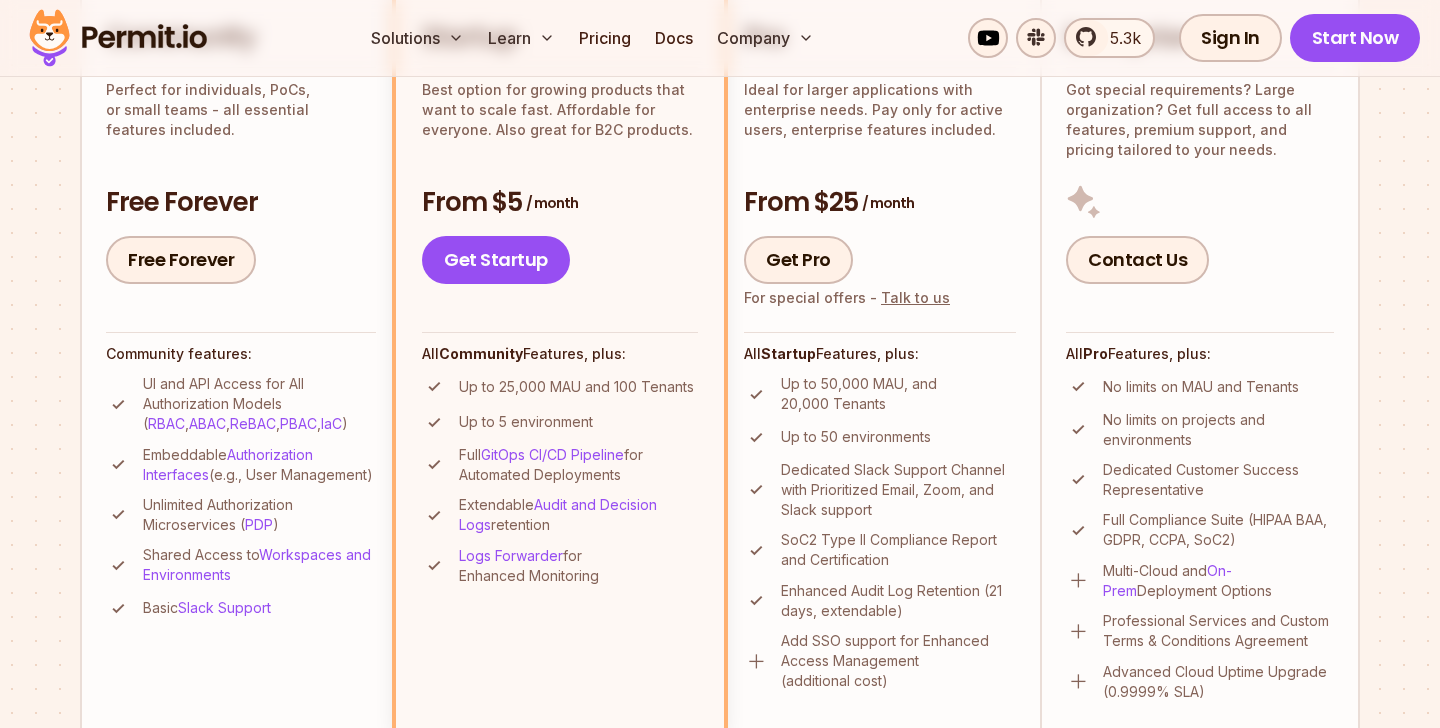 click on "Up to 25,000 MAU and 100 Tenants" at bounding box center [576, 387] 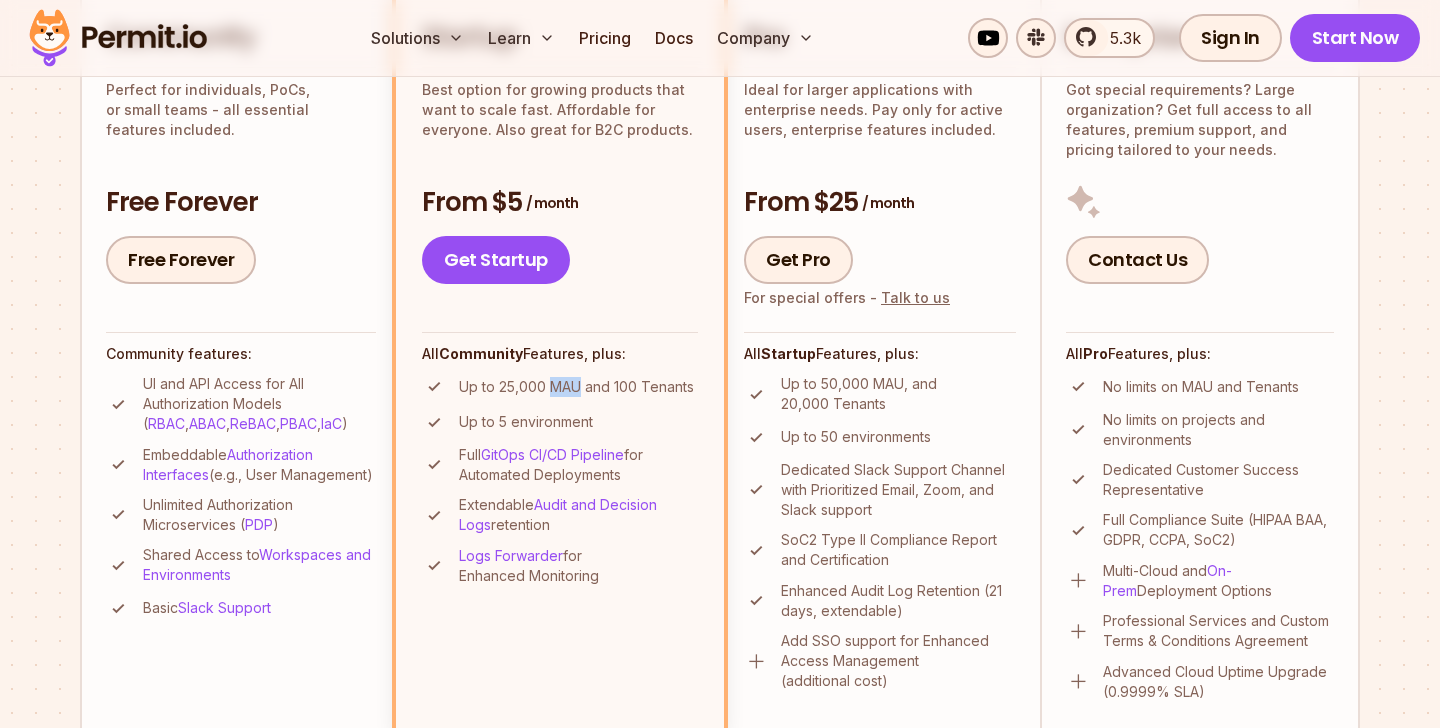 click on "Up to 25,000 MAU and 100 Tenants" at bounding box center (576, 387) 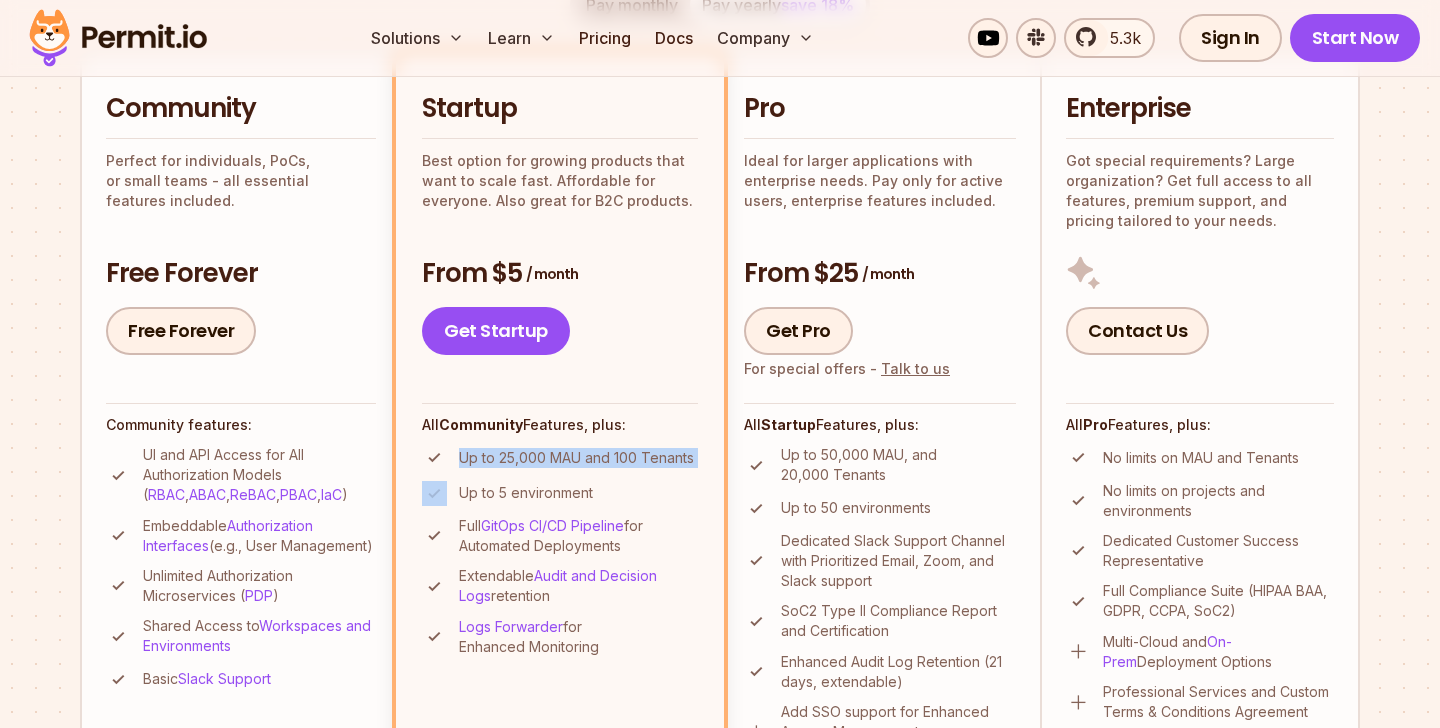 scroll, scrollTop: 484, scrollLeft: 0, axis: vertical 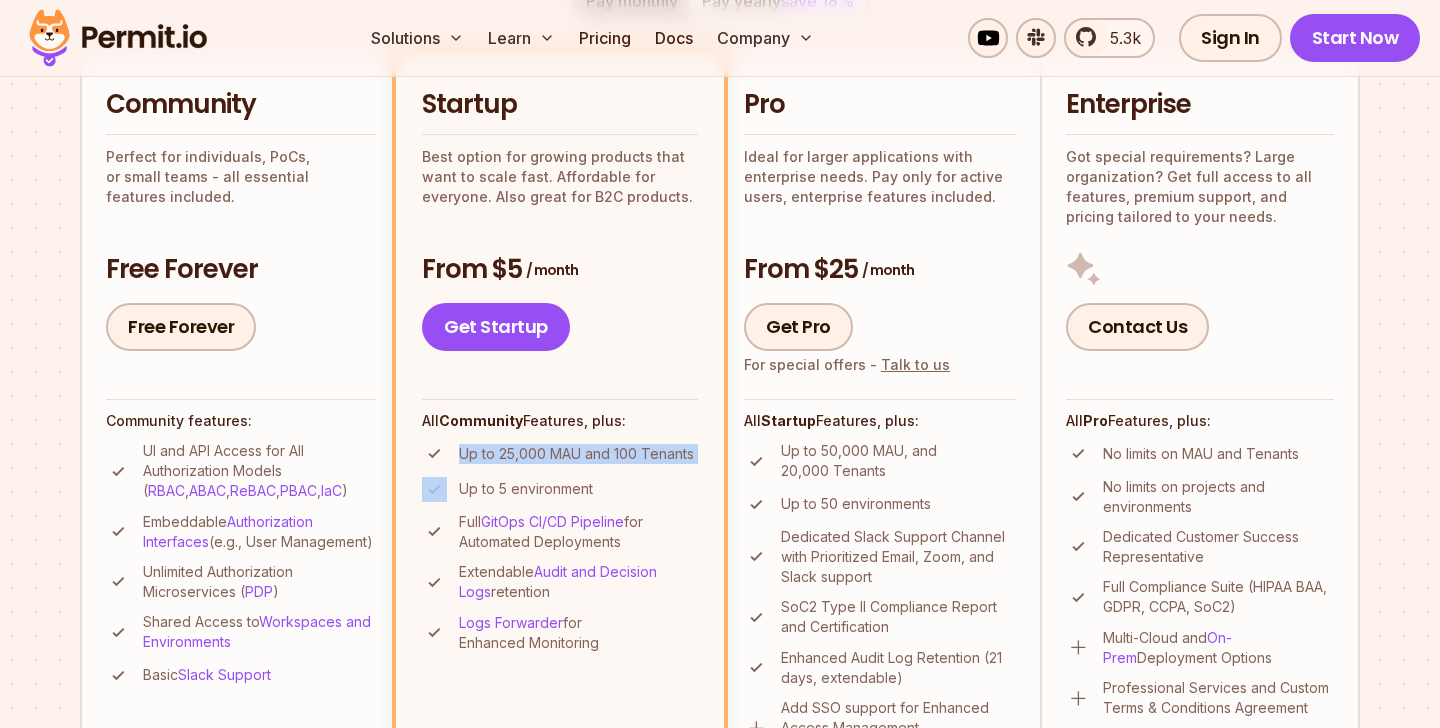 click on "Perfect for individuals, PoCs, or small teams - all essential features included." at bounding box center [241, 177] 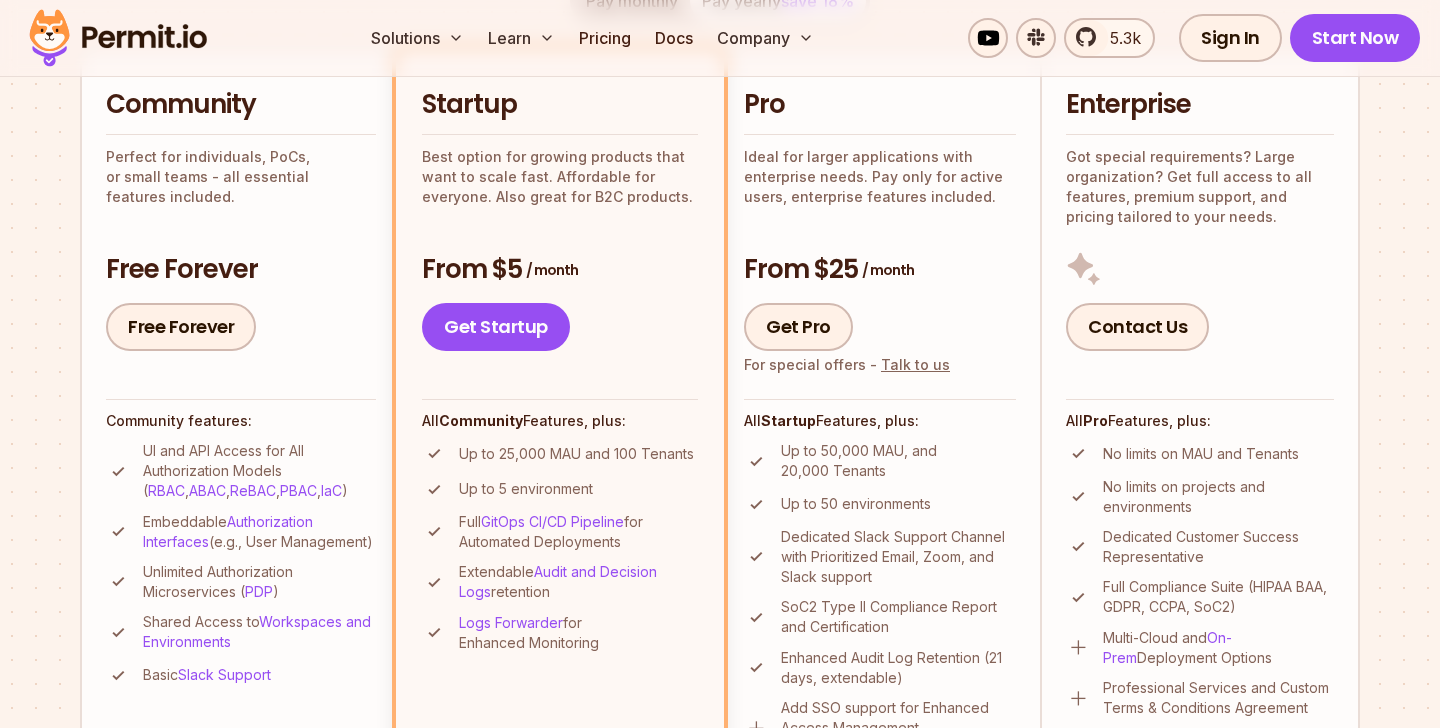 click on "Perfect for individuals, PoCs, or small teams - all essential features included." at bounding box center [241, 177] 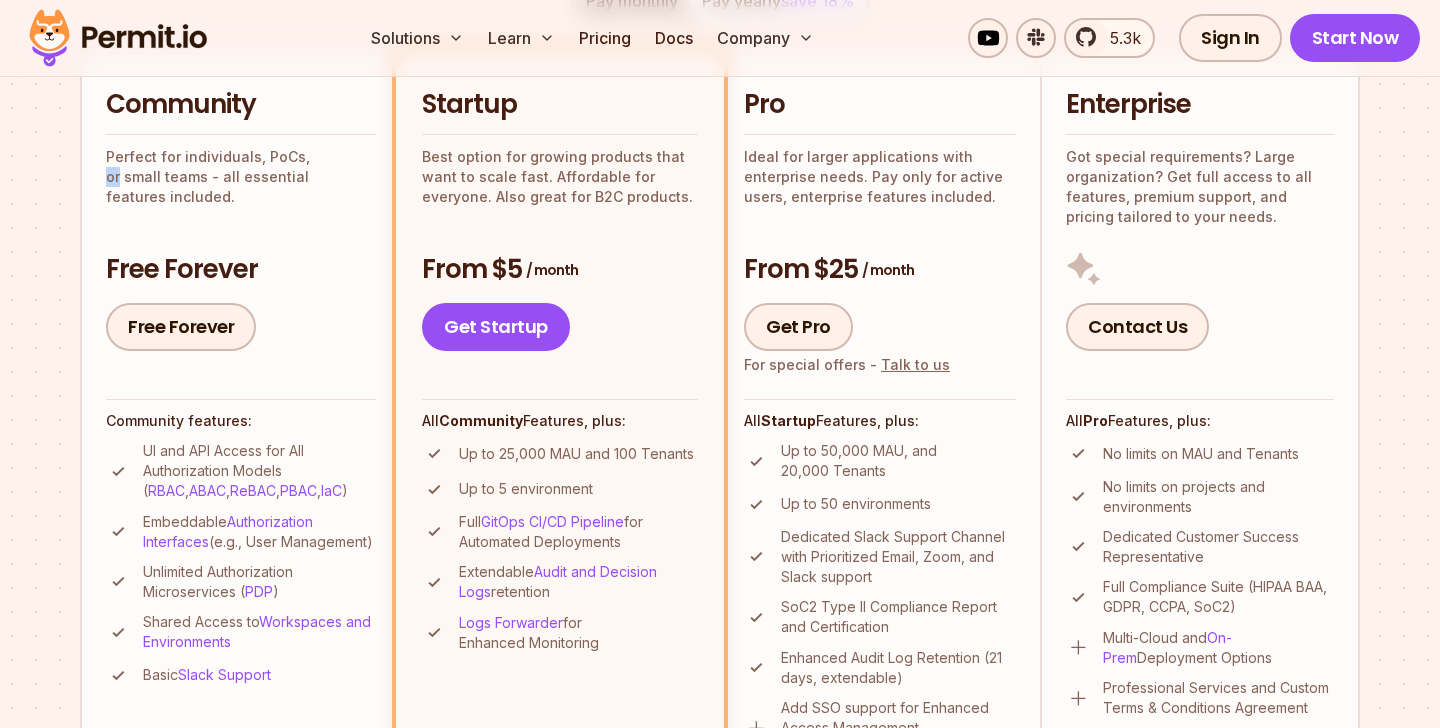 click on "Perfect for individuals, PoCs, or small teams - all essential features included." at bounding box center (241, 177) 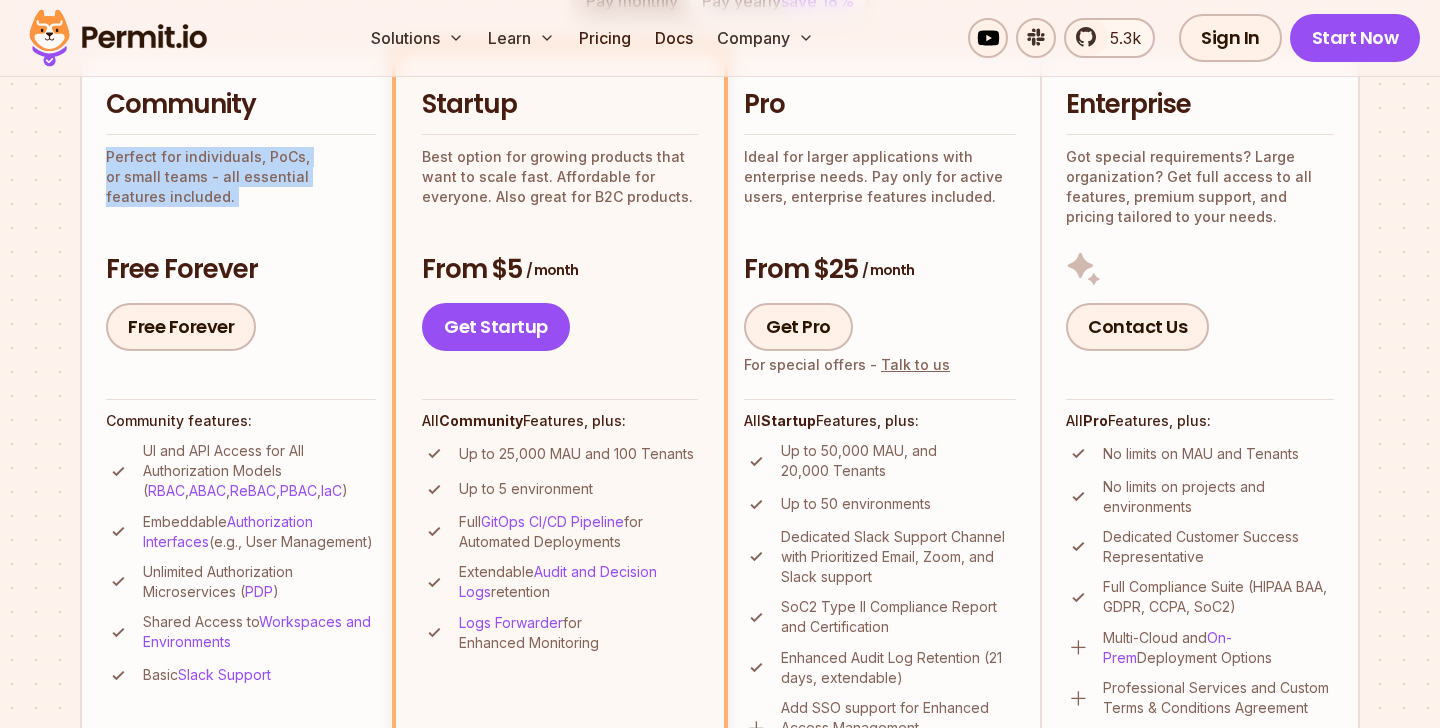 click on "Perfect for individuals, PoCs, or small teams - all essential features included." at bounding box center [241, 177] 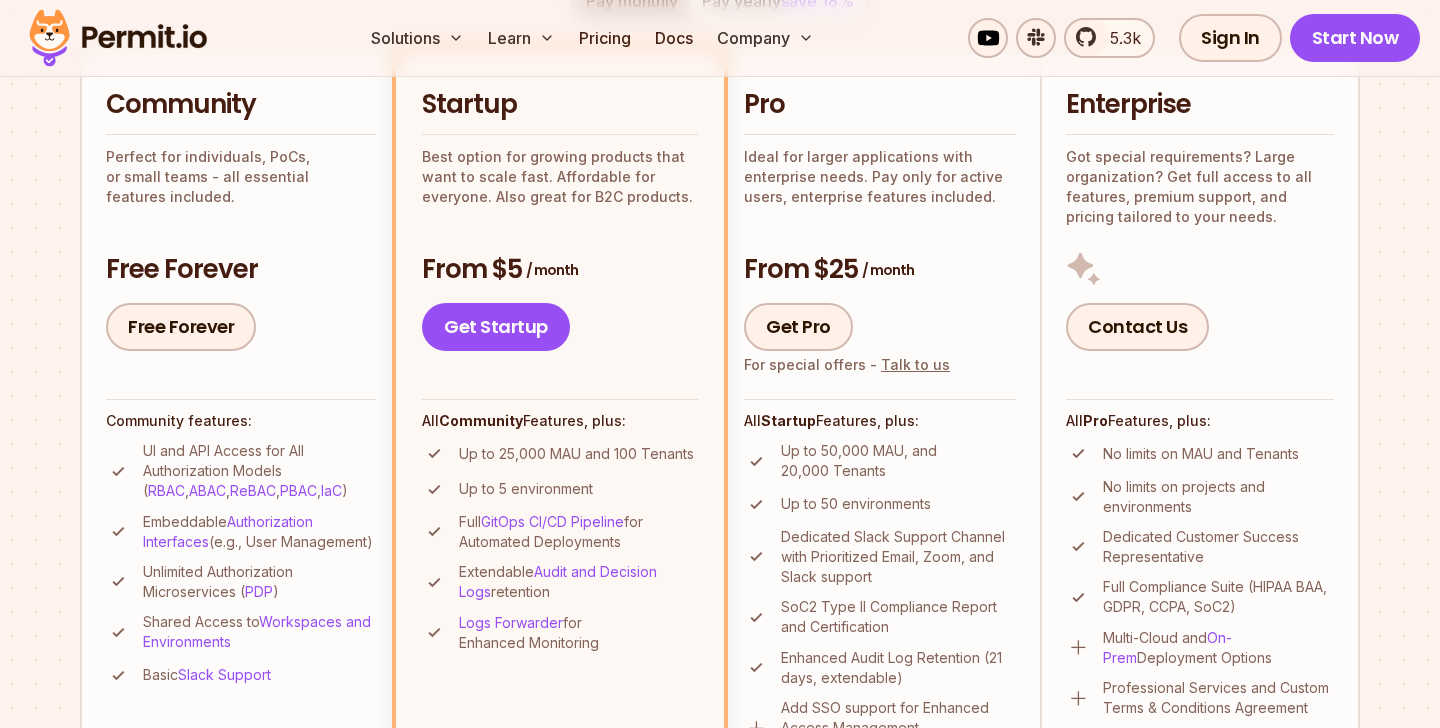 click on "Perfect for individuals, PoCs, or small teams - all essential features included." at bounding box center (241, 177) 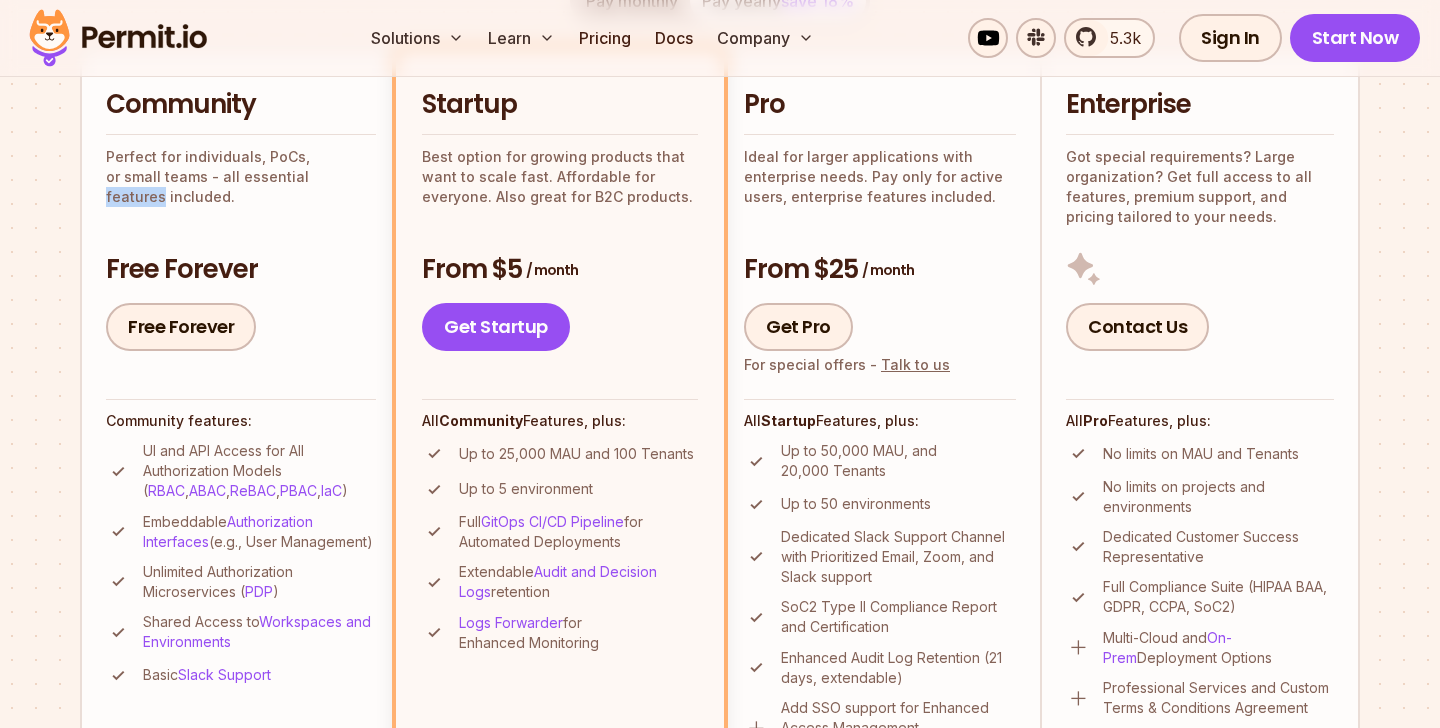 click on "Perfect for individuals, PoCs, or small teams - all essential features included." at bounding box center (241, 177) 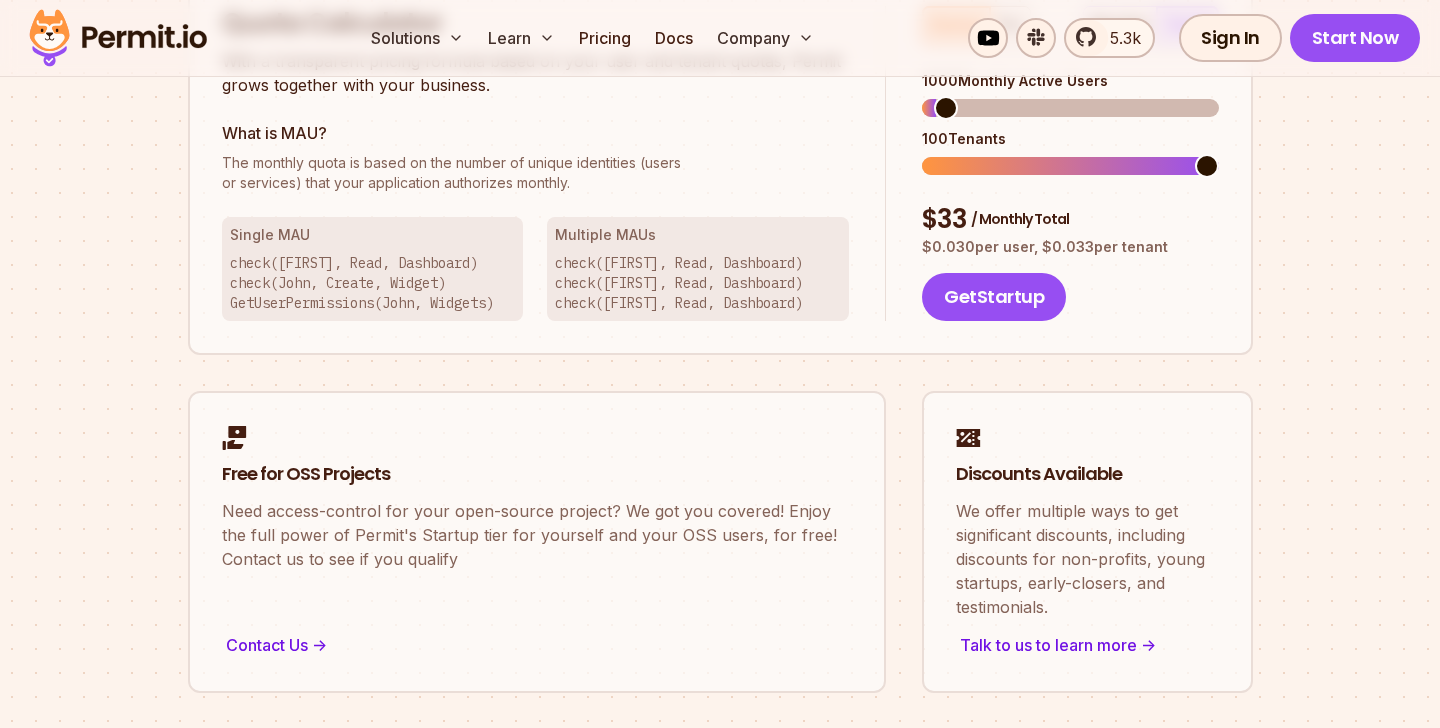 scroll, scrollTop: 1410, scrollLeft: 0, axis: vertical 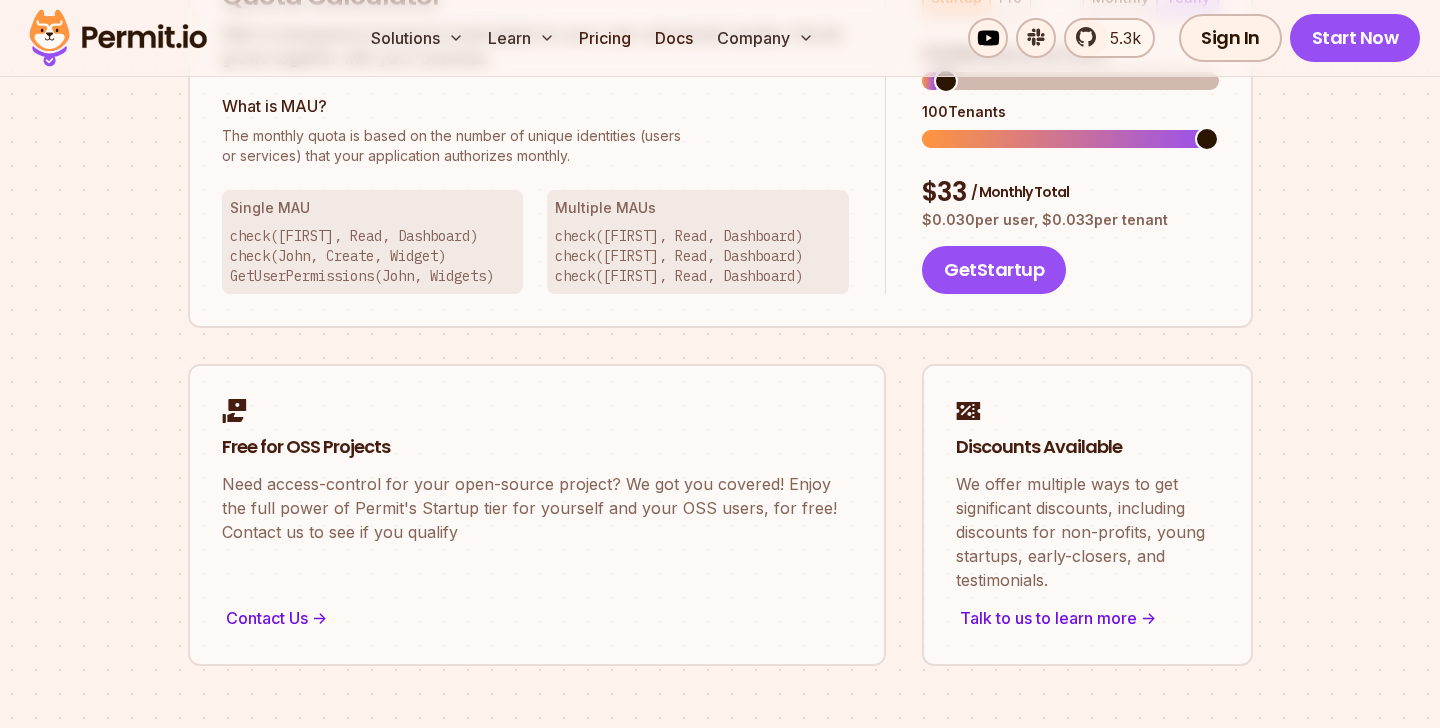 click on "check(John, Read, Dashboard) check(John, Create, Widget) GetUserPermissions(John, Widgets)" at bounding box center (373, 256) 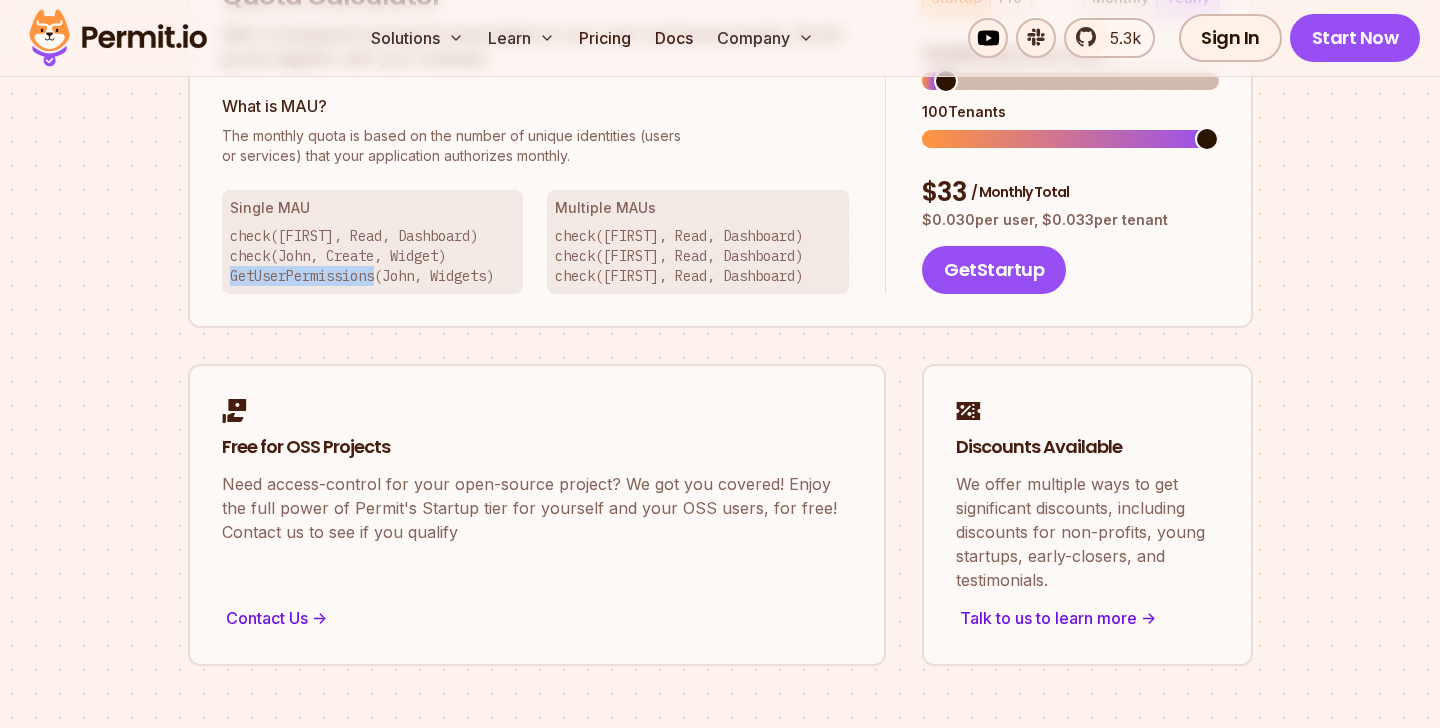 click on "check(John, Read, Dashboard) check(John, Create, Widget) GetUserPermissions(John, Widgets)" at bounding box center (373, 256) 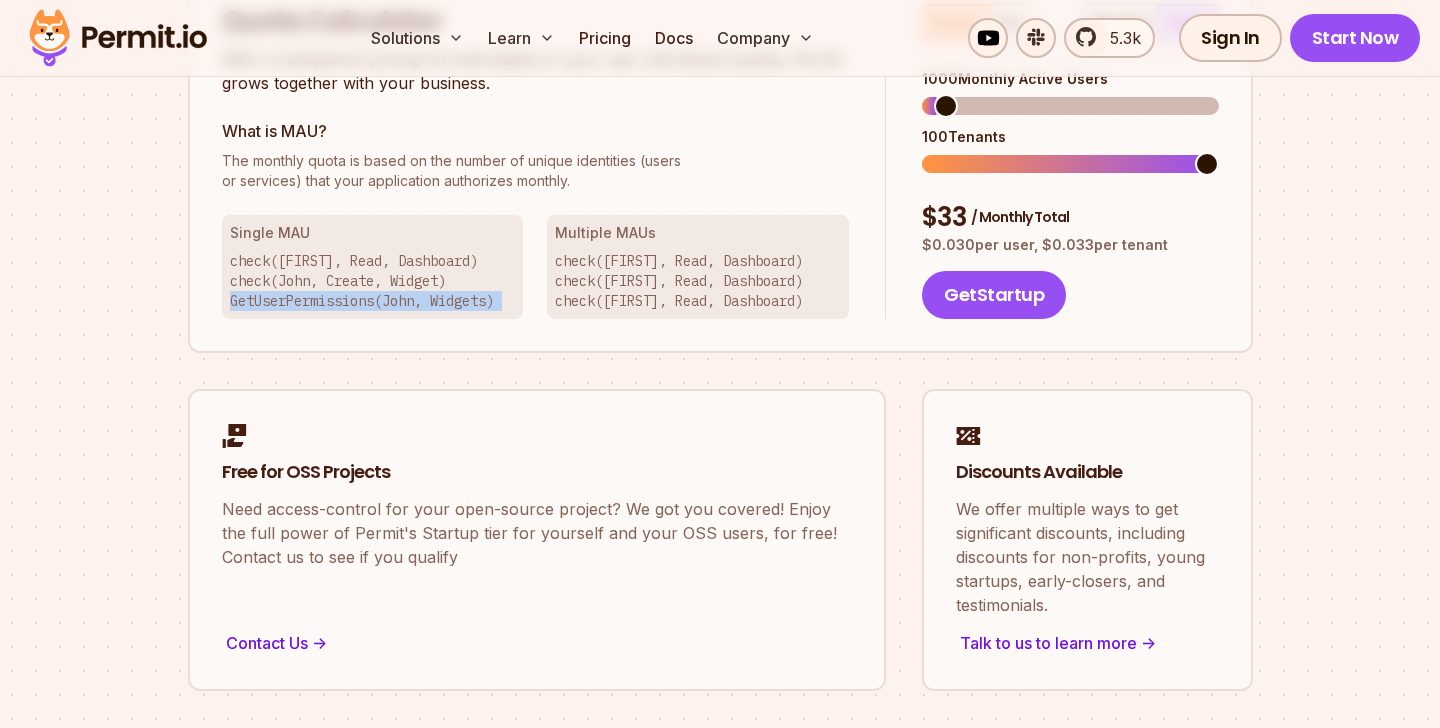 scroll, scrollTop: 1380, scrollLeft: 0, axis: vertical 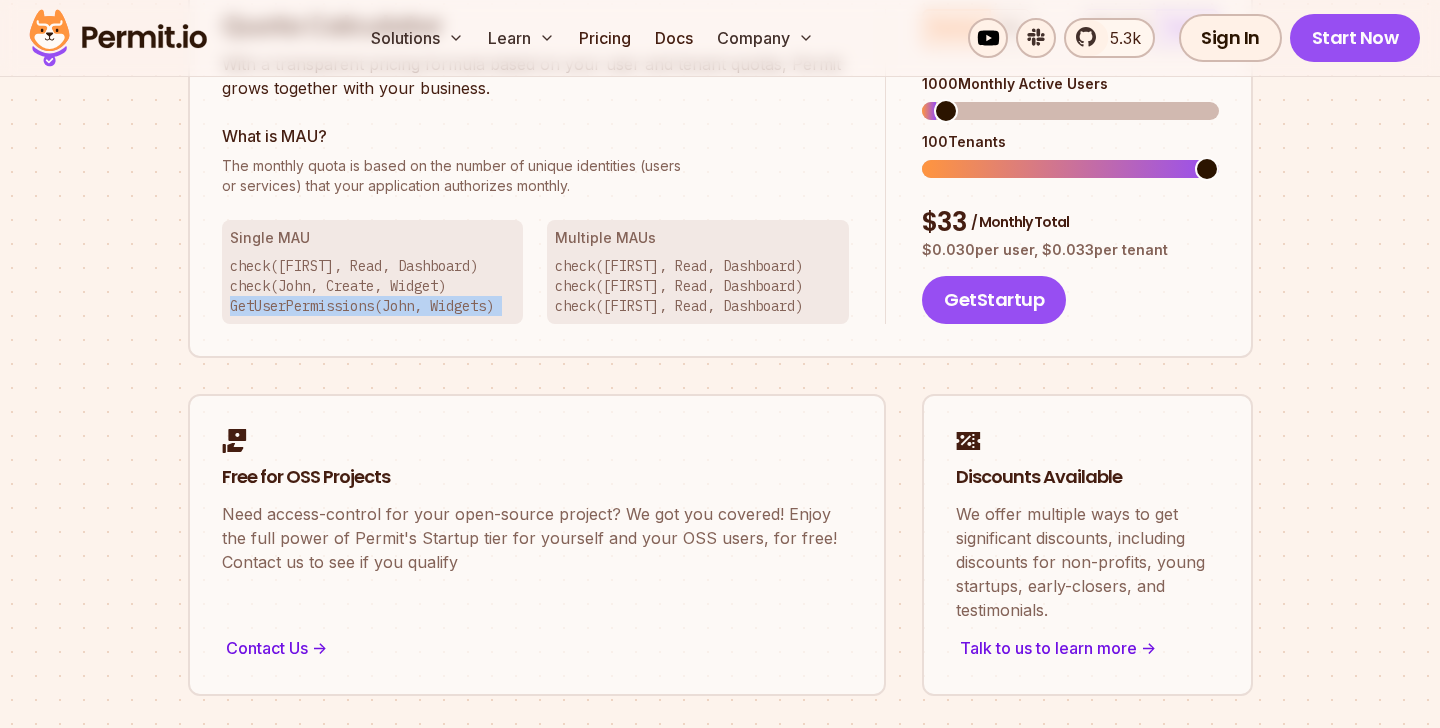 click on "check(Betty, Read, Dashboard) check(John, Read, Dashboard) check(Jeff, Read, Dashboard)" at bounding box center (698, 286) 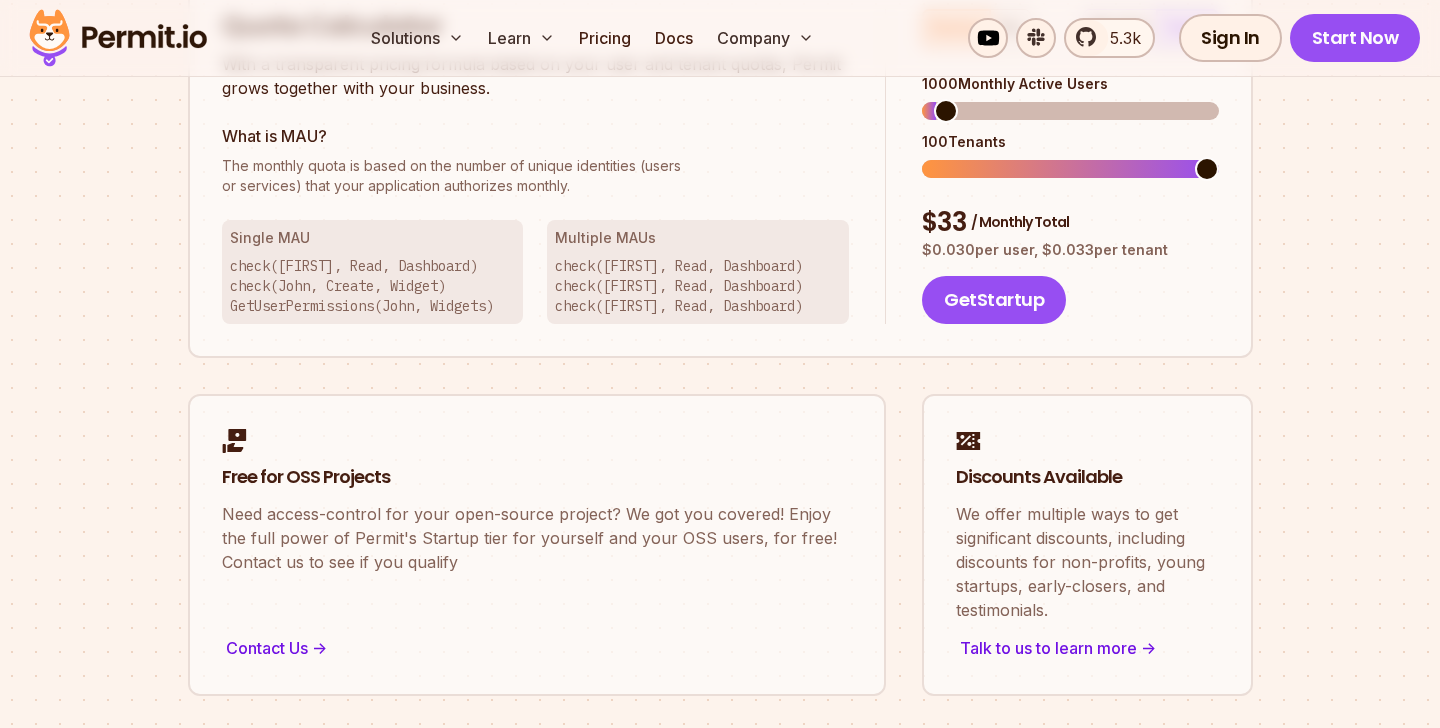 click on "check(Betty, Read, Dashboard) check(John, Read, Dashboard) check(Jeff, Read, Dashboard)" at bounding box center (698, 286) 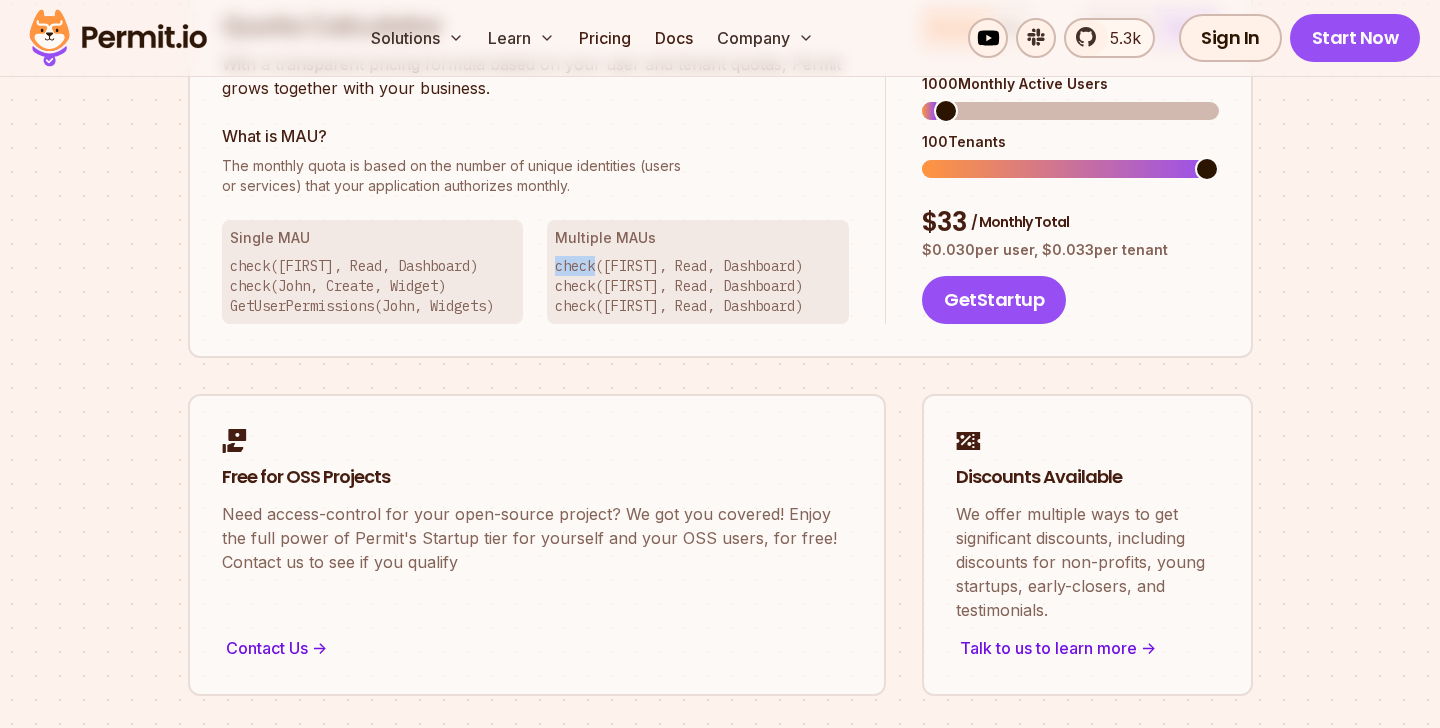 click on "check(Betty, Read, Dashboard) check(John, Read, Dashboard) check(Jeff, Read, Dashboard)" at bounding box center [698, 286] 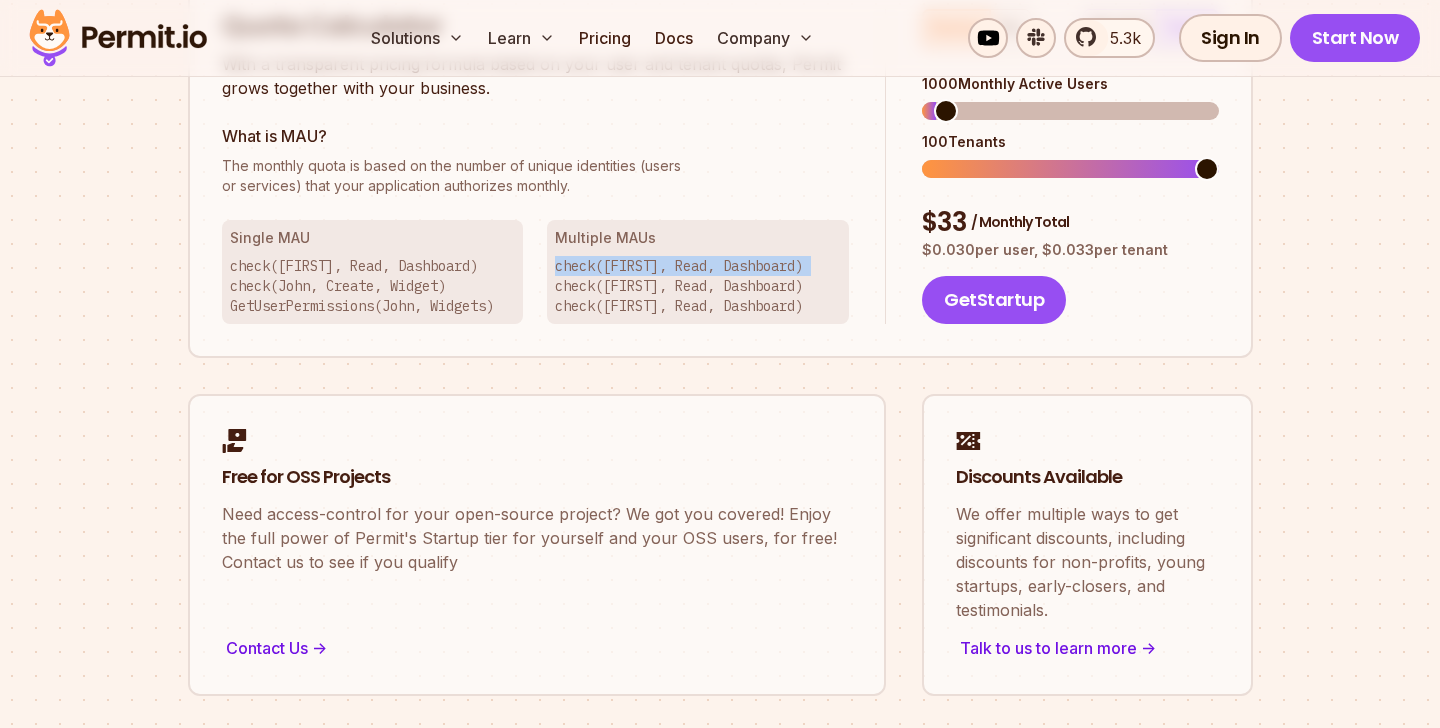 click on "check(Betty, Read, Dashboard) check(John, Read, Dashboard) check(Jeff, Read, Dashboard)" at bounding box center [698, 286] 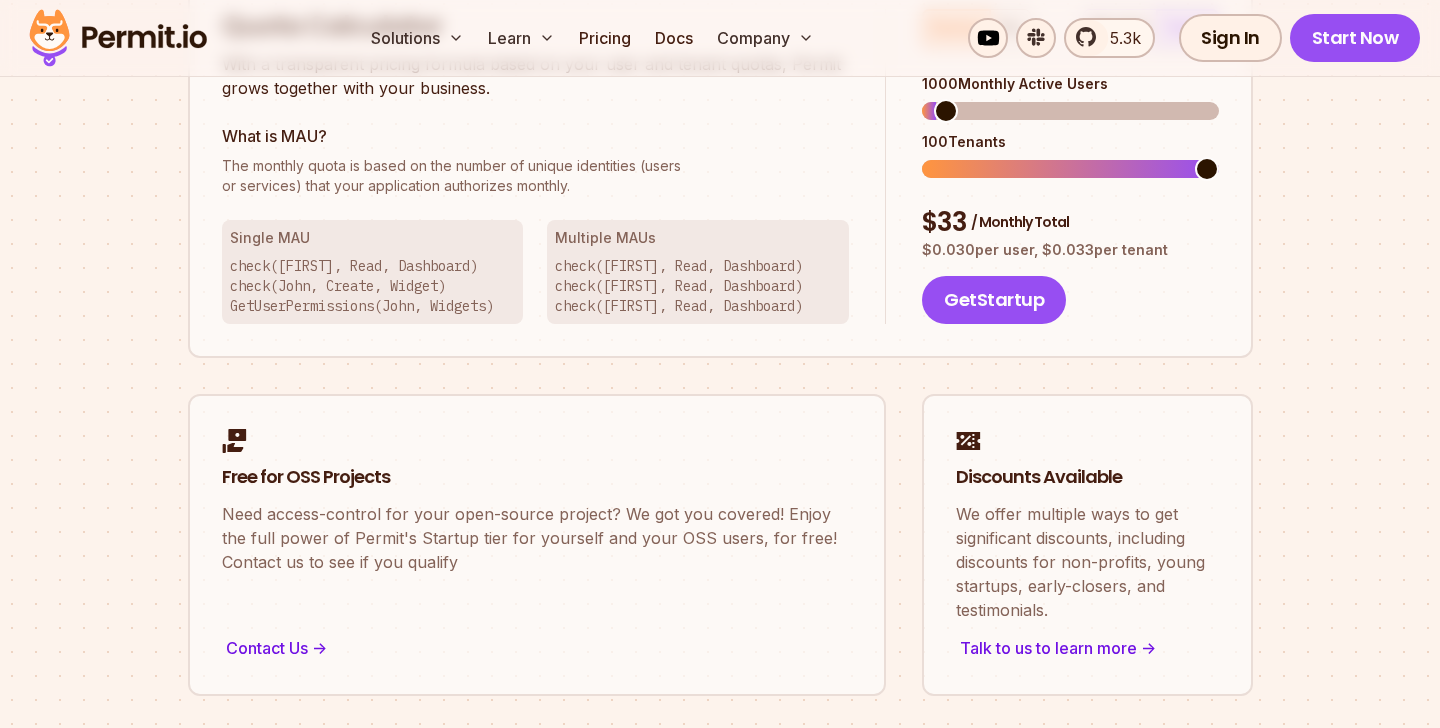 click on "check(Betty, Read, Dashboard) check(John, Read, Dashboard) check(Jeff, Read, Dashboard)" at bounding box center (698, 286) 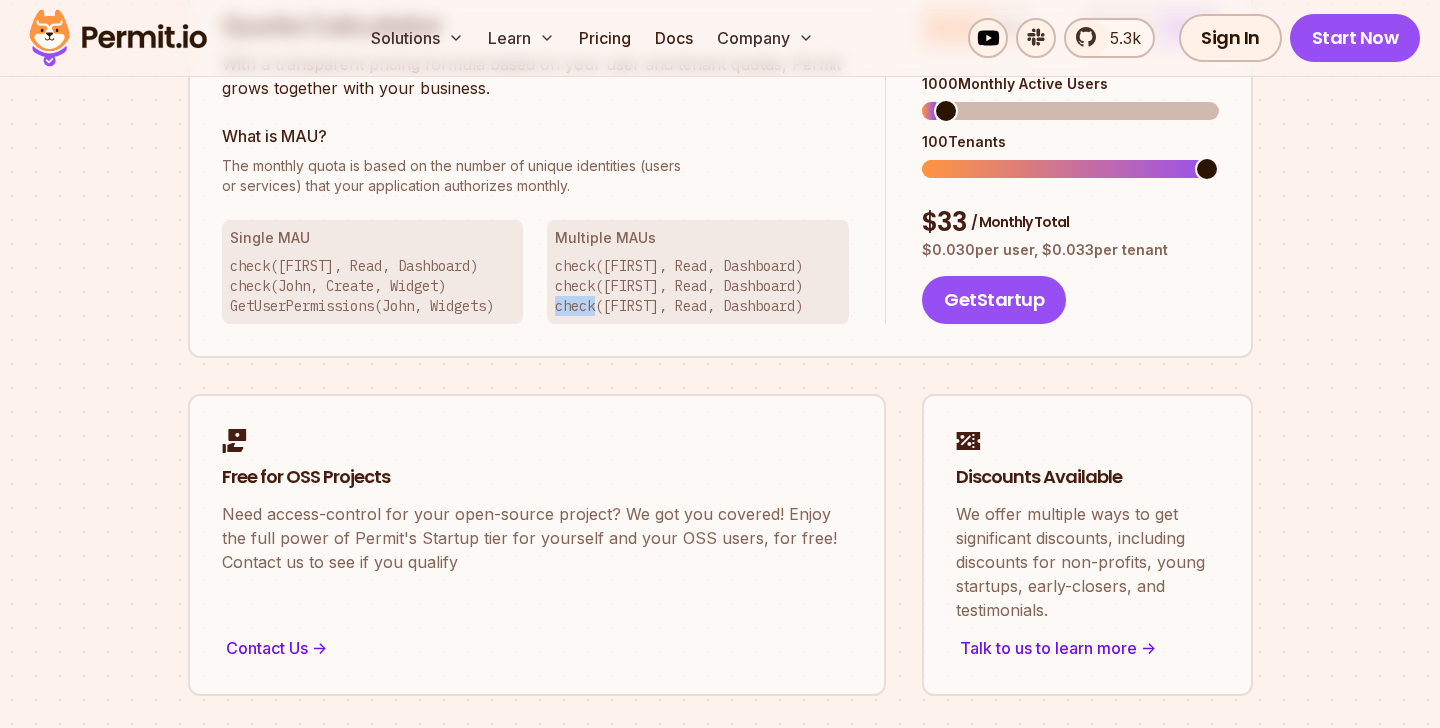 click on "check(Betty, Read, Dashboard) check(John, Read, Dashboard) check(Jeff, Read, Dashboard)" at bounding box center (698, 286) 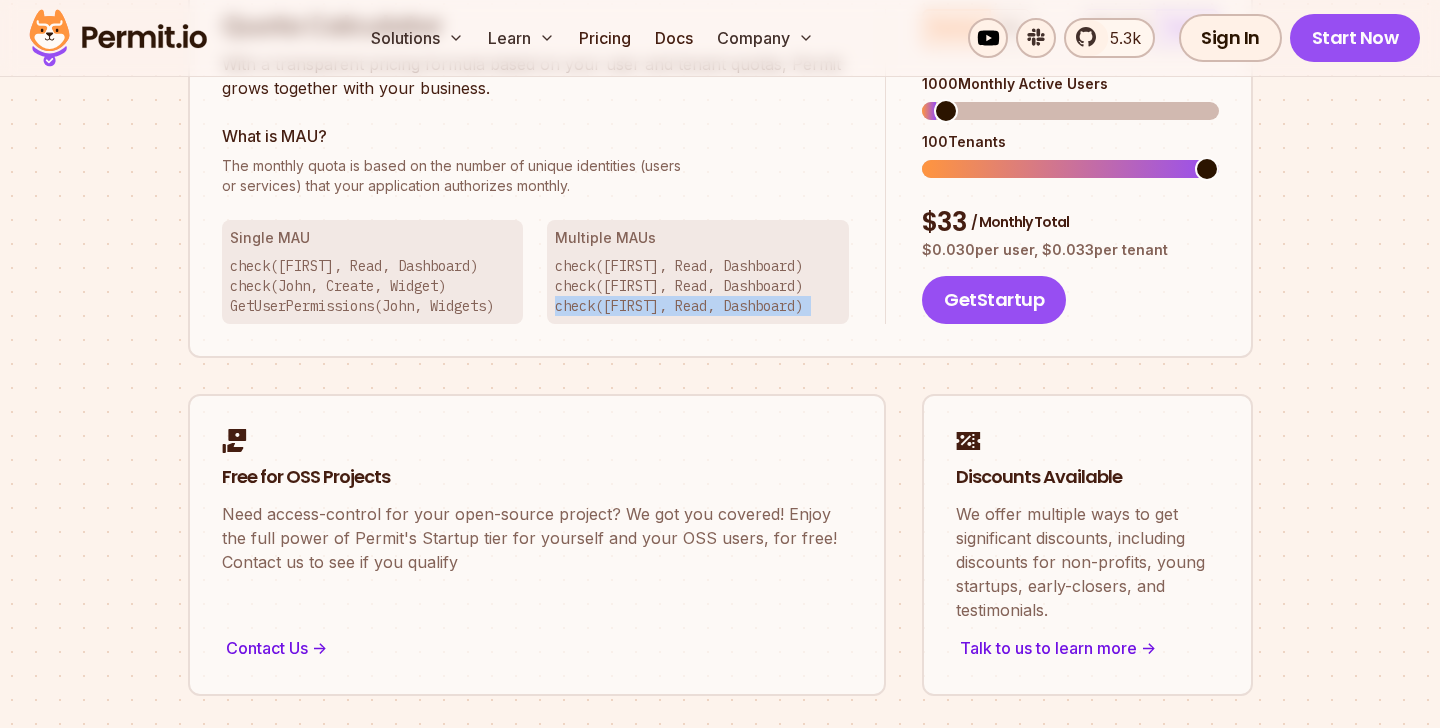 click on "check(Betty, Read, Dashboard) check(John, Read, Dashboard) check(Jeff, Read, Dashboard)" at bounding box center [698, 286] 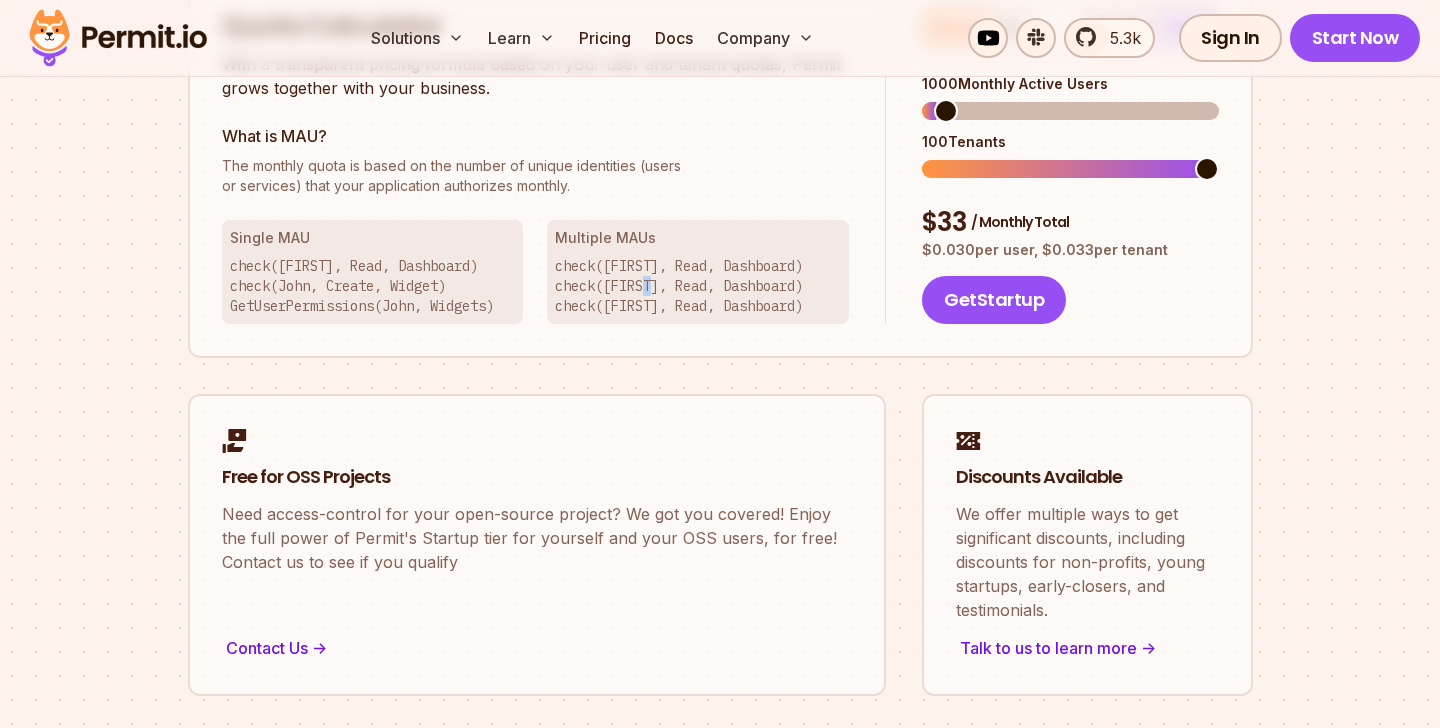 click on "check(Betty, Read, Dashboard) check(John, Read, Dashboard) check(Jeff, Read, Dashboard)" at bounding box center [698, 286] 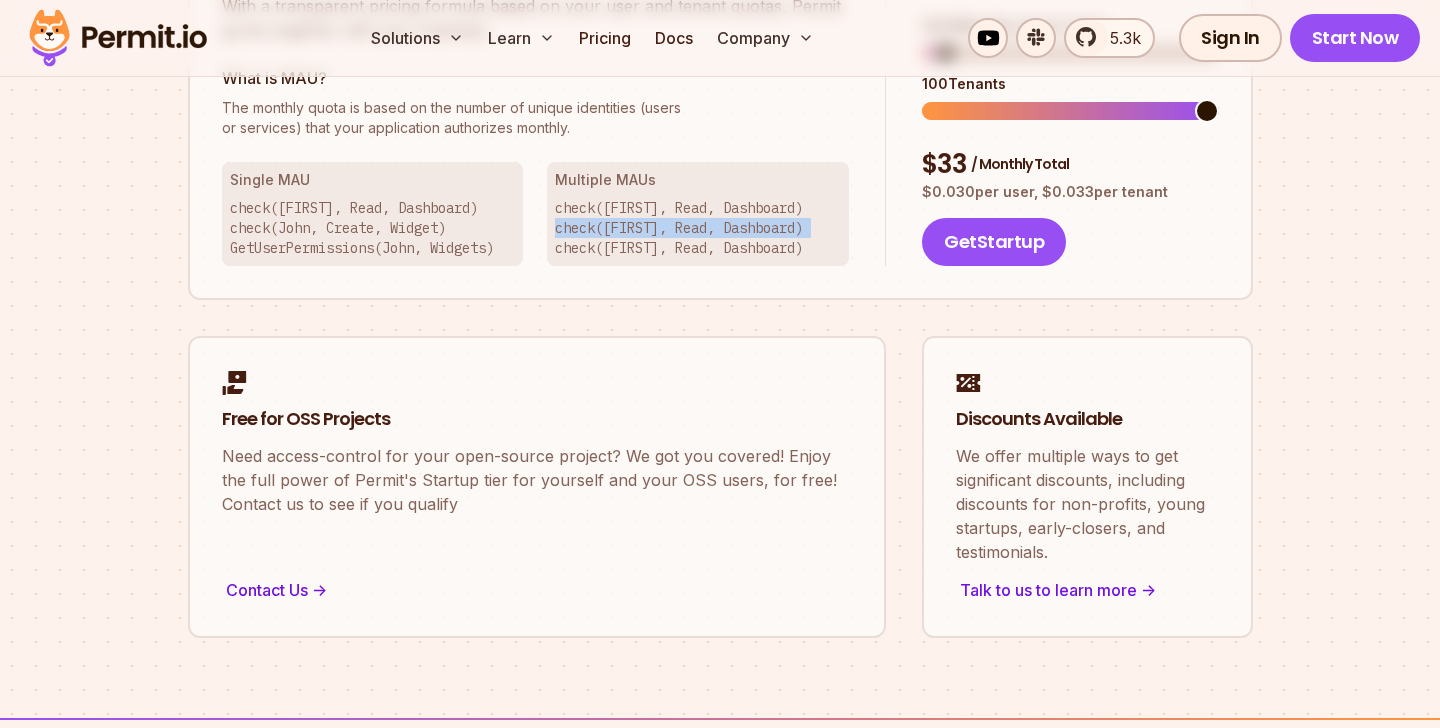 scroll, scrollTop: 1439, scrollLeft: 0, axis: vertical 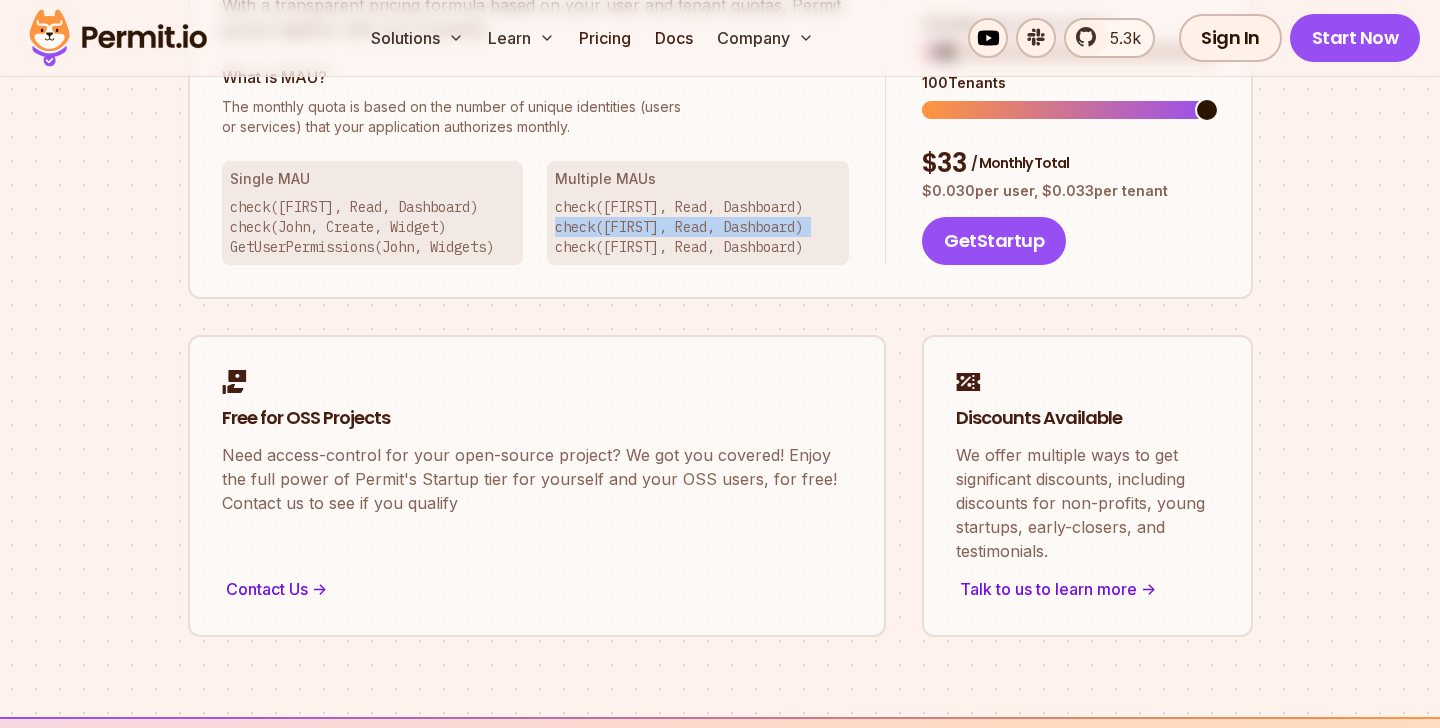 click on "check(Betty, Read, Dashboard) check(John, Read, Dashboard) check(Jeff, Read, Dashboard)" at bounding box center (698, 227) 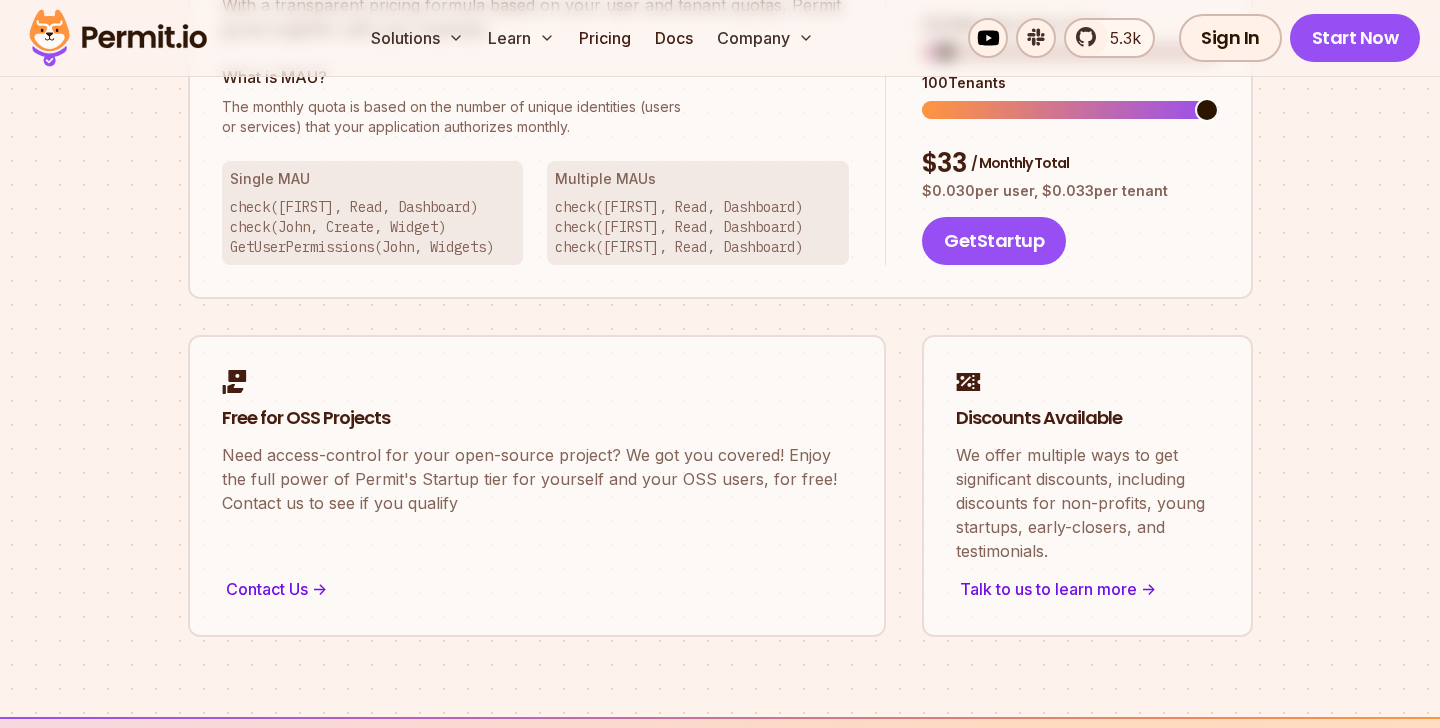 click on "check(Betty, Read, Dashboard) check(John, Read, Dashboard) check(Jeff, Read, Dashboard)" at bounding box center (698, 227) 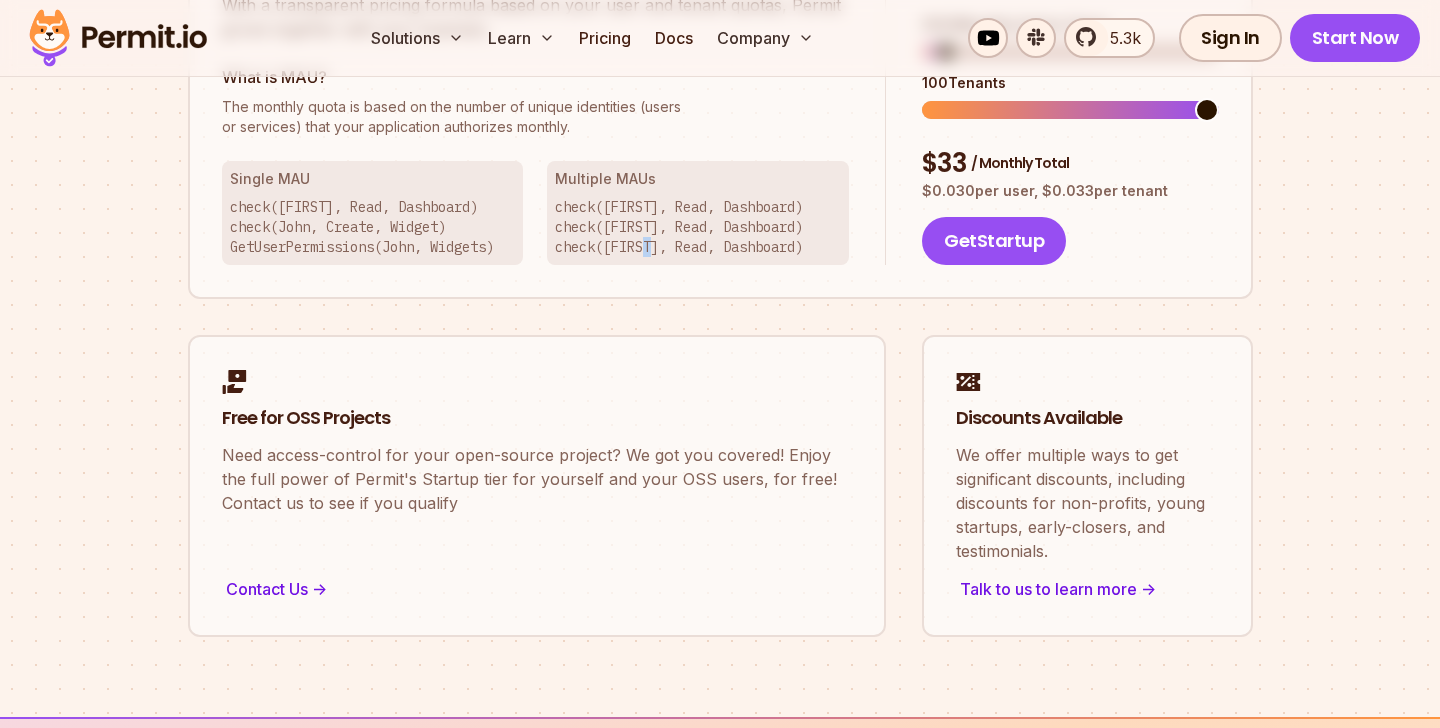 click on "check(Betty, Read, Dashboard) check(John, Read, Dashboard) check(Jeff, Read, Dashboard)" at bounding box center [698, 227] 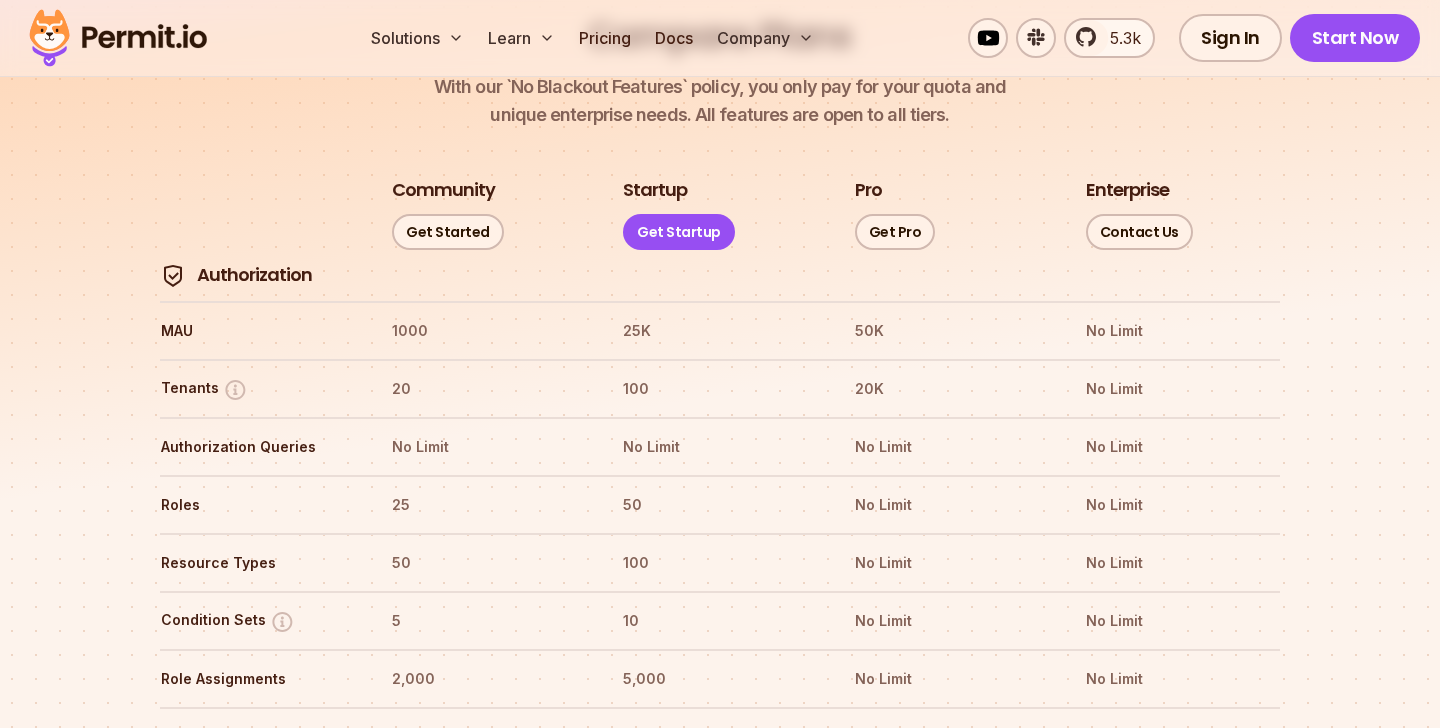 scroll, scrollTop: 2362, scrollLeft: 0, axis: vertical 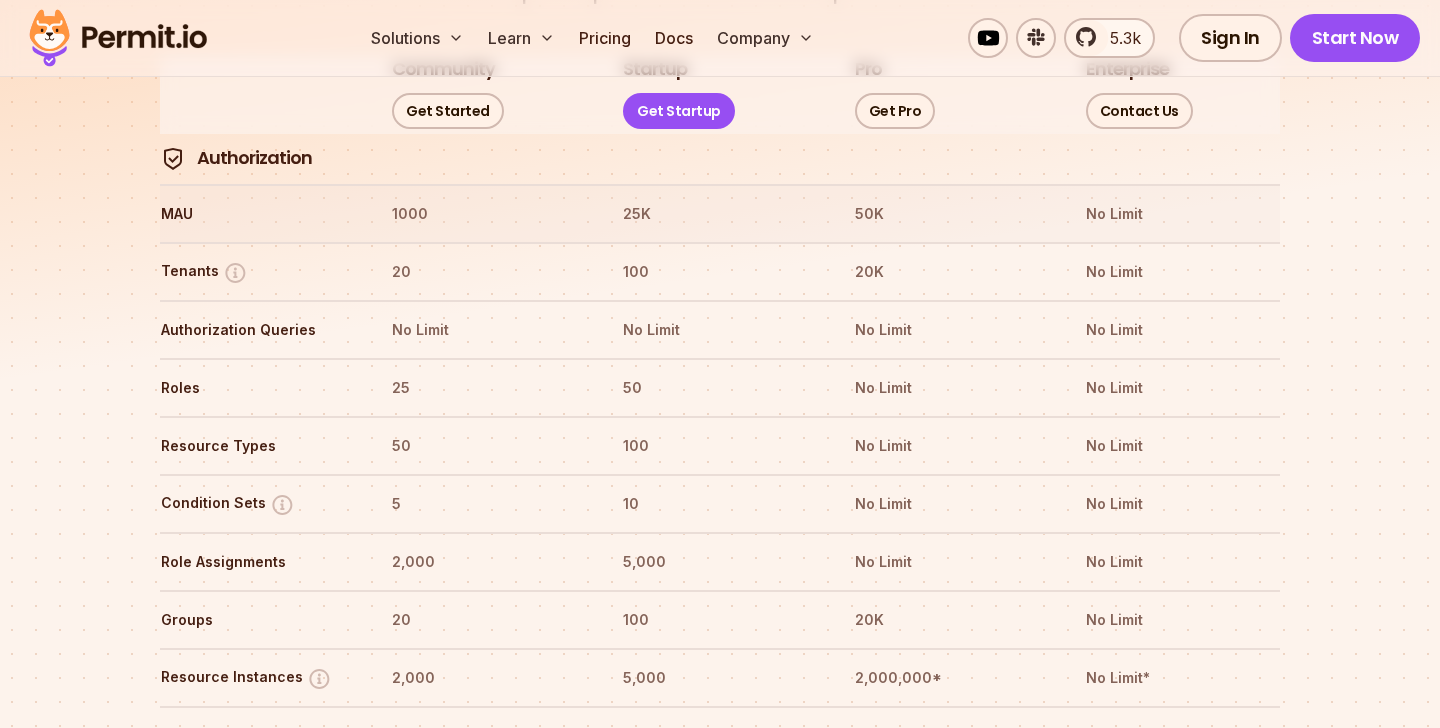 click on "25K" at bounding box center [719, 214] 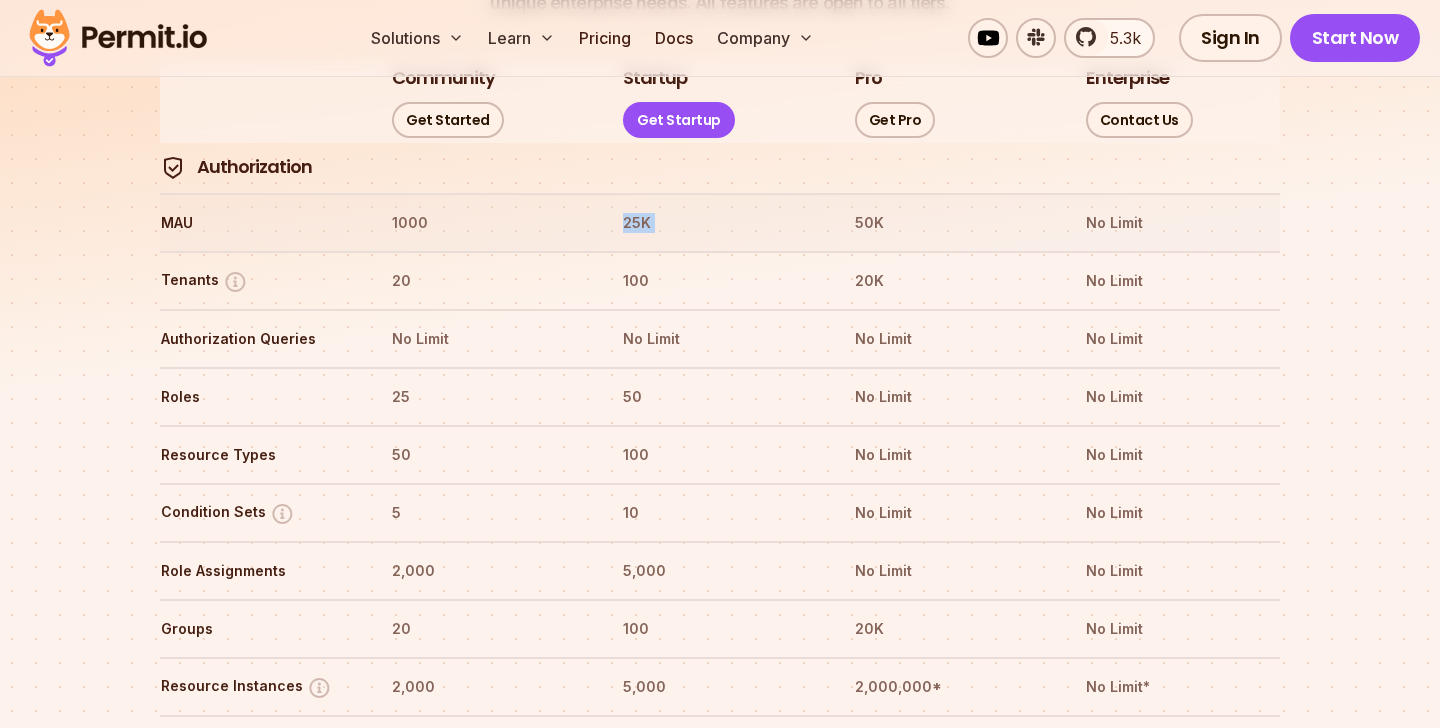 scroll, scrollTop: 2364, scrollLeft: 0, axis: vertical 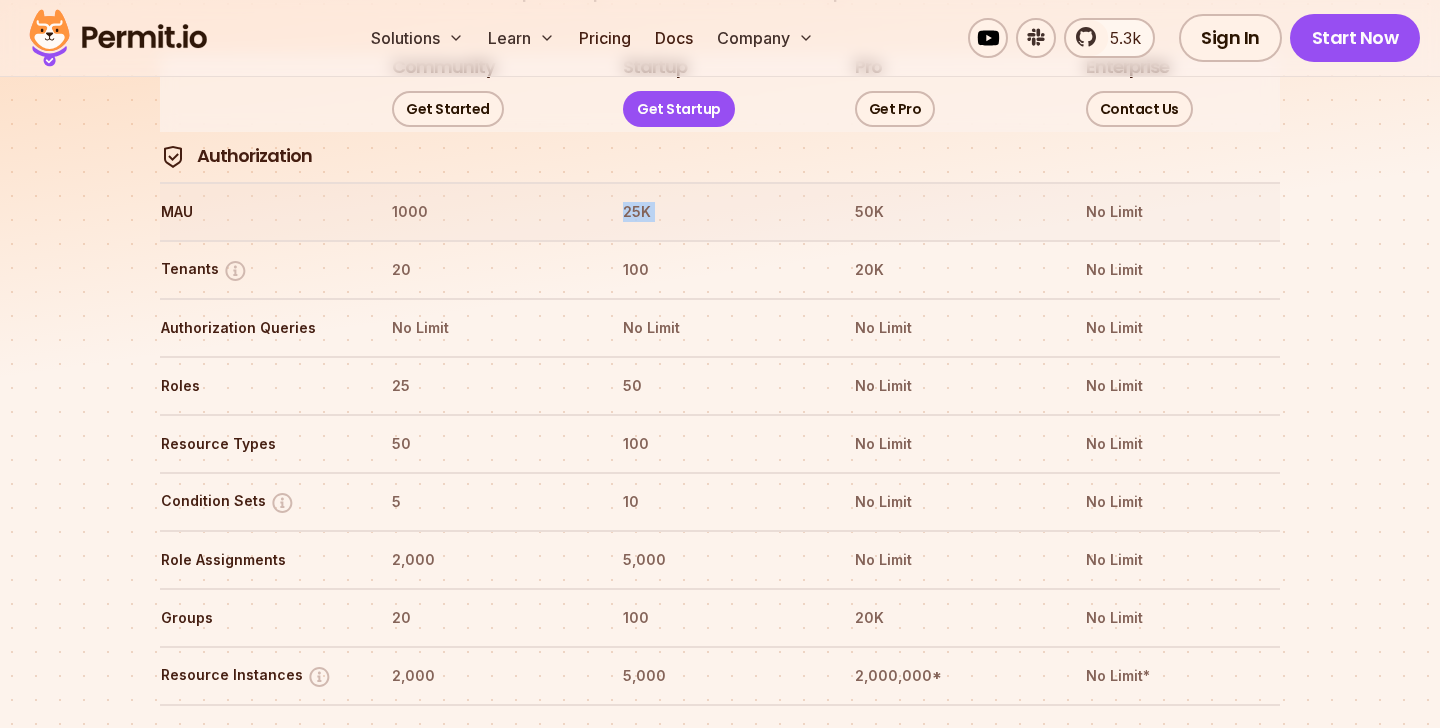 click on "20" at bounding box center (488, 270) 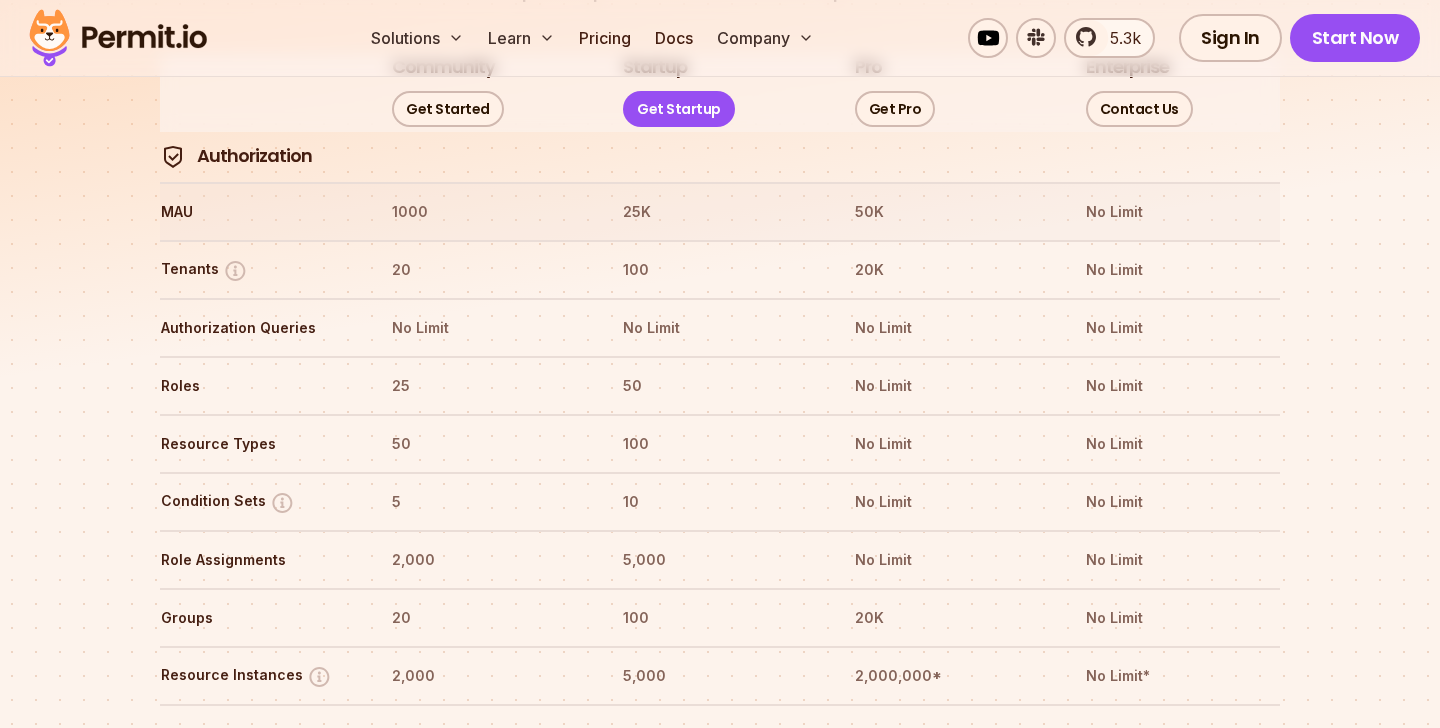 click on "20" at bounding box center (488, 270) 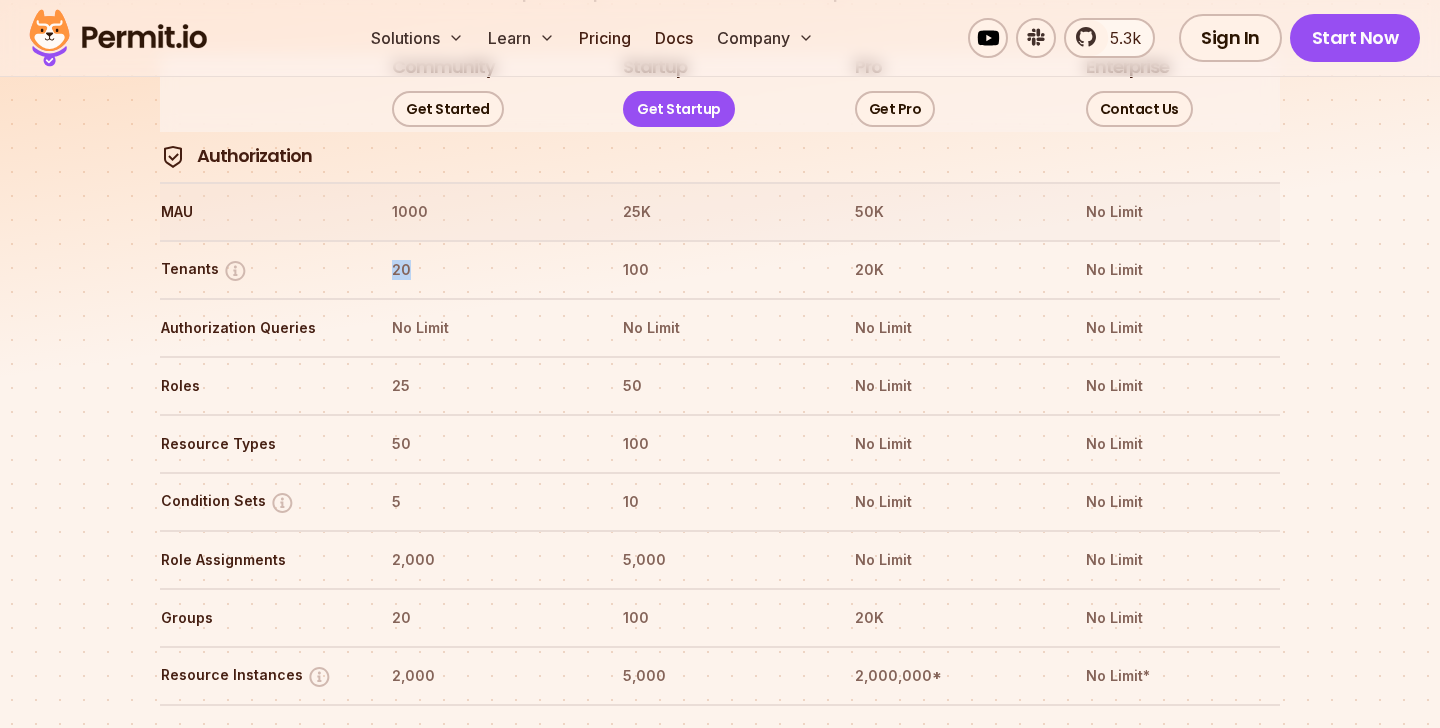 click on "20" at bounding box center (488, 270) 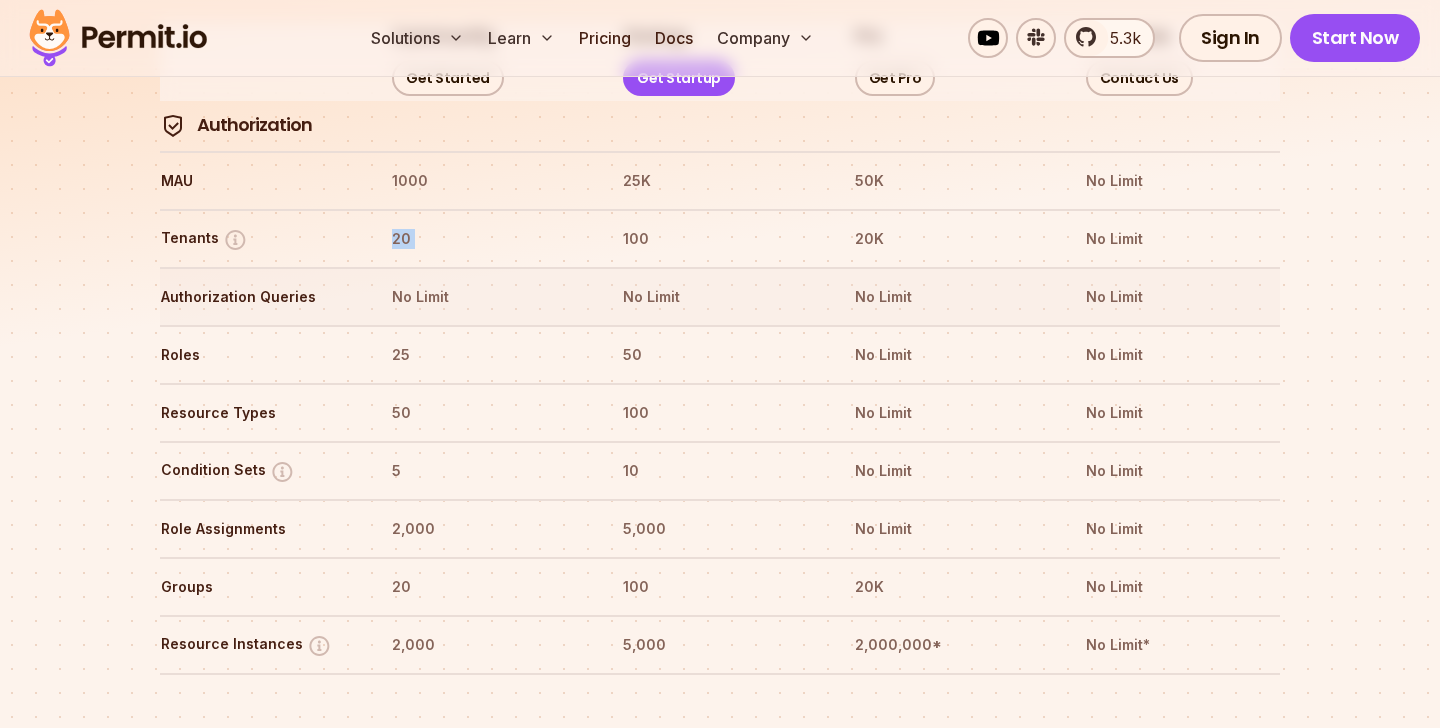 scroll, scrollTop: 2403, scrollLeft: 0, axis: vertical 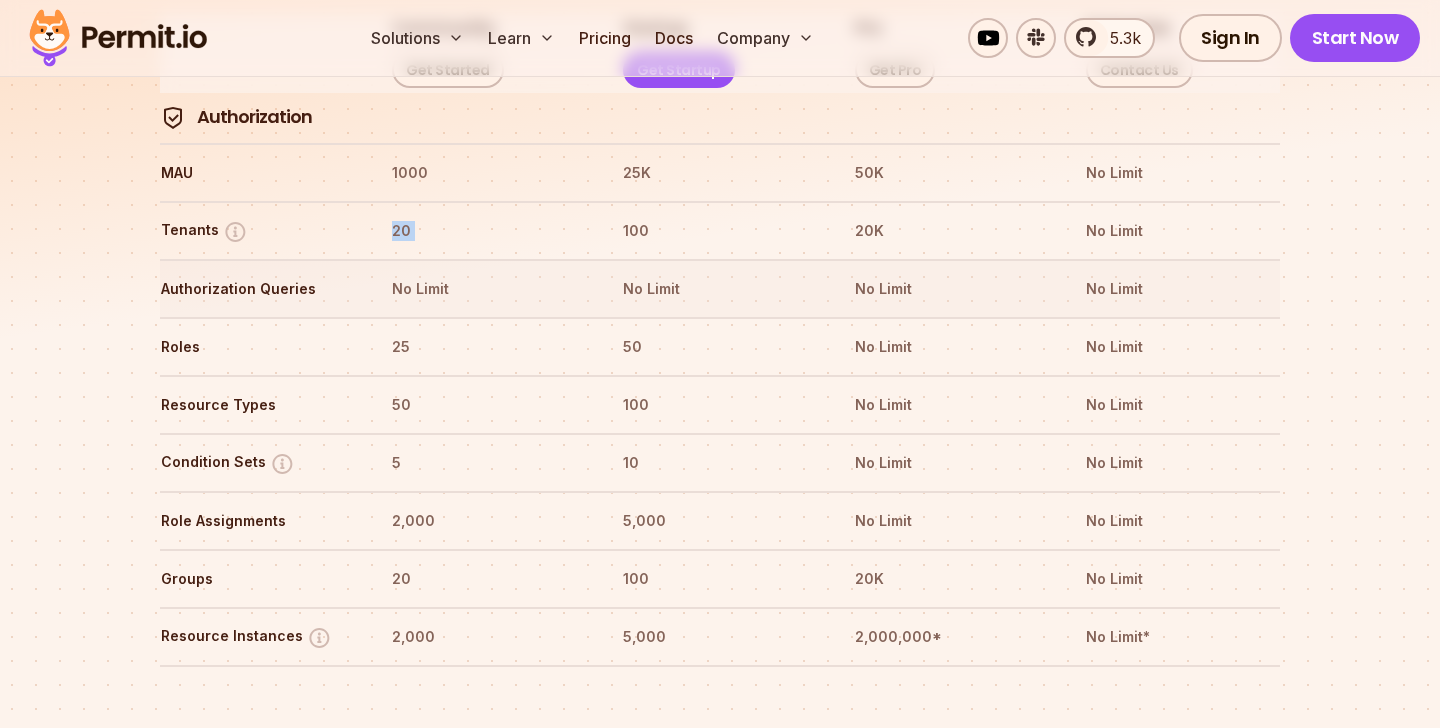 click on "No Limit" at bounding box center [488, 289] 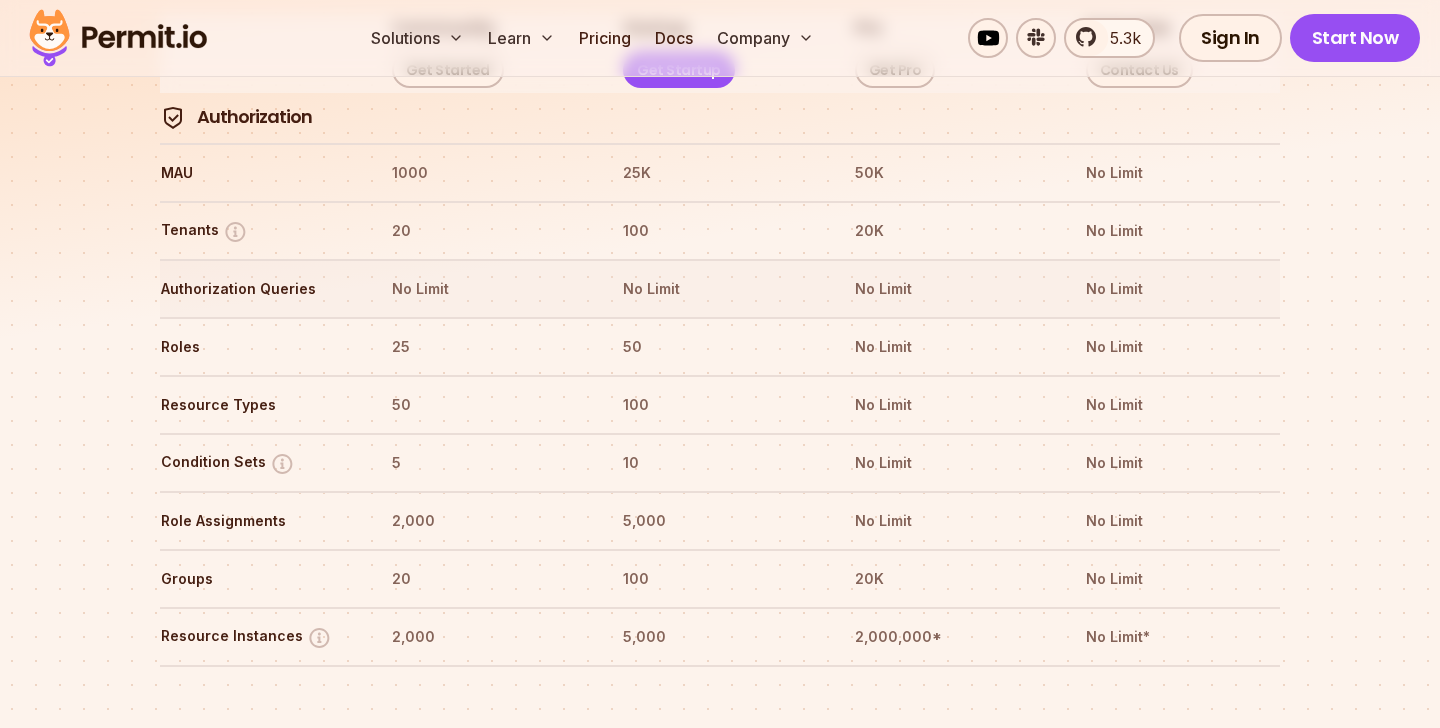 click on "No Limit" at bounding box center (488, 289) 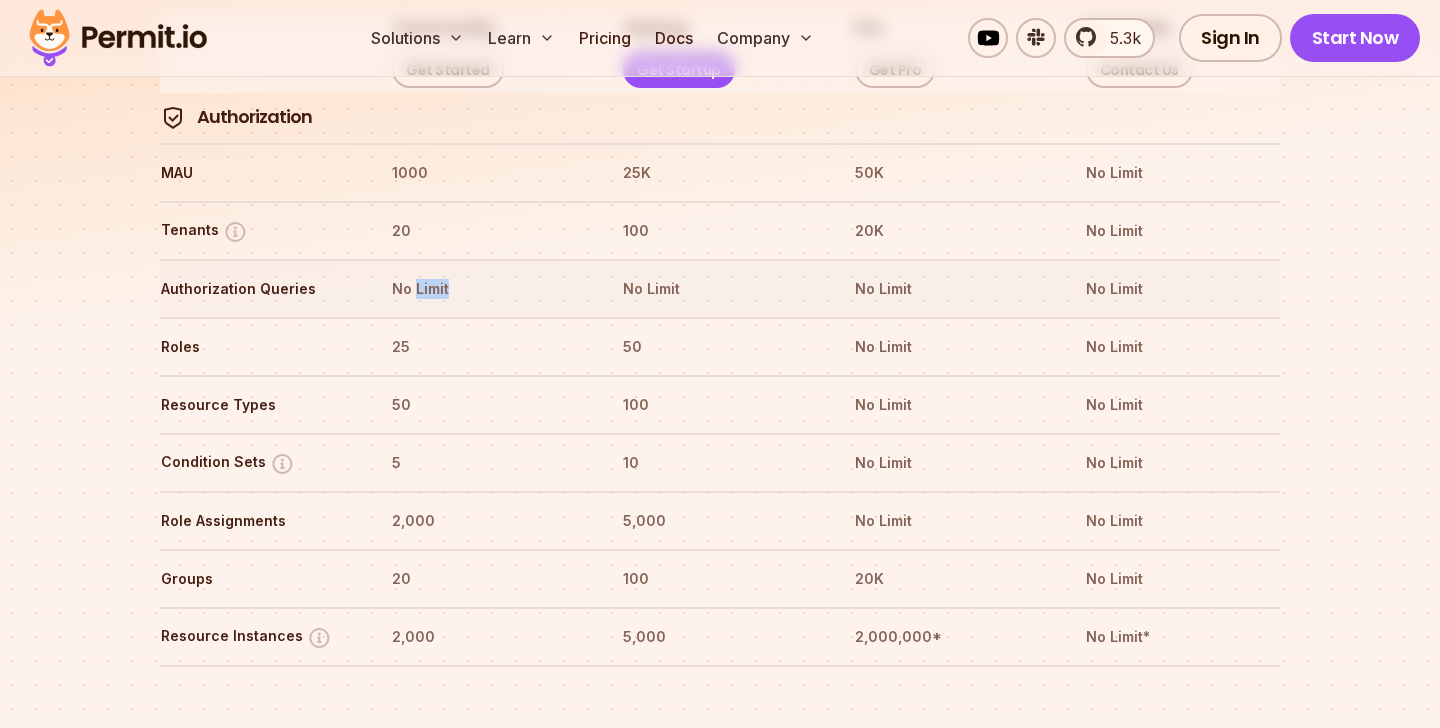 click on "No Limit" at bounding box center [488, 289] 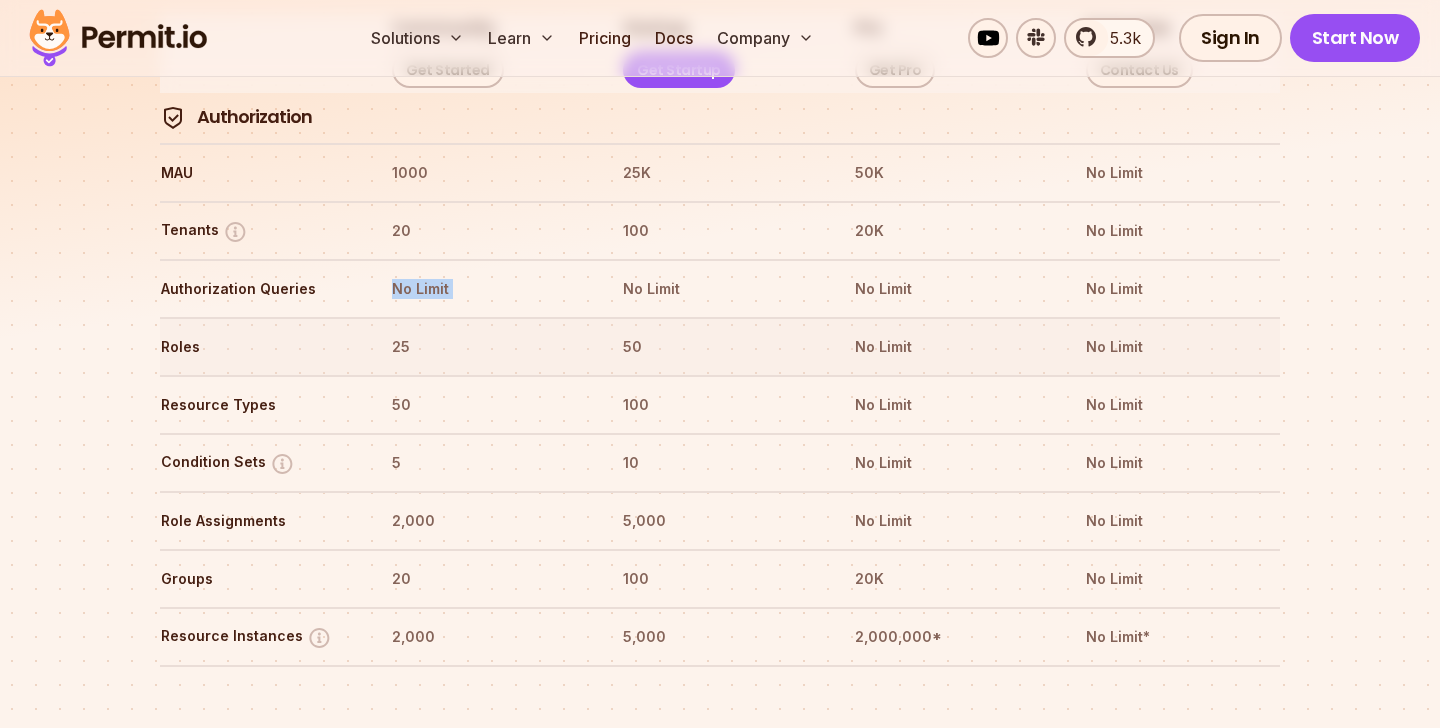 click on "25" at bounding box center (488, 347) 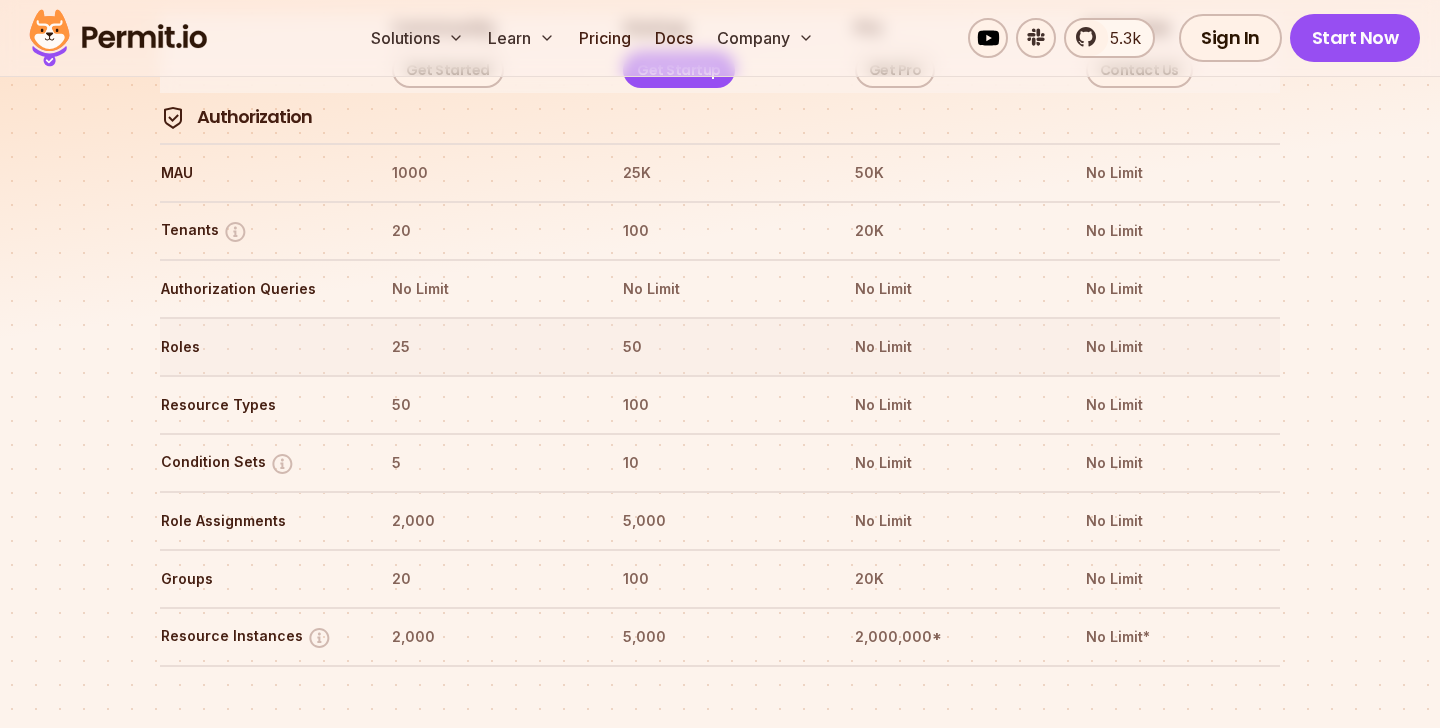 click on "25" at bounding box center [488, 347] 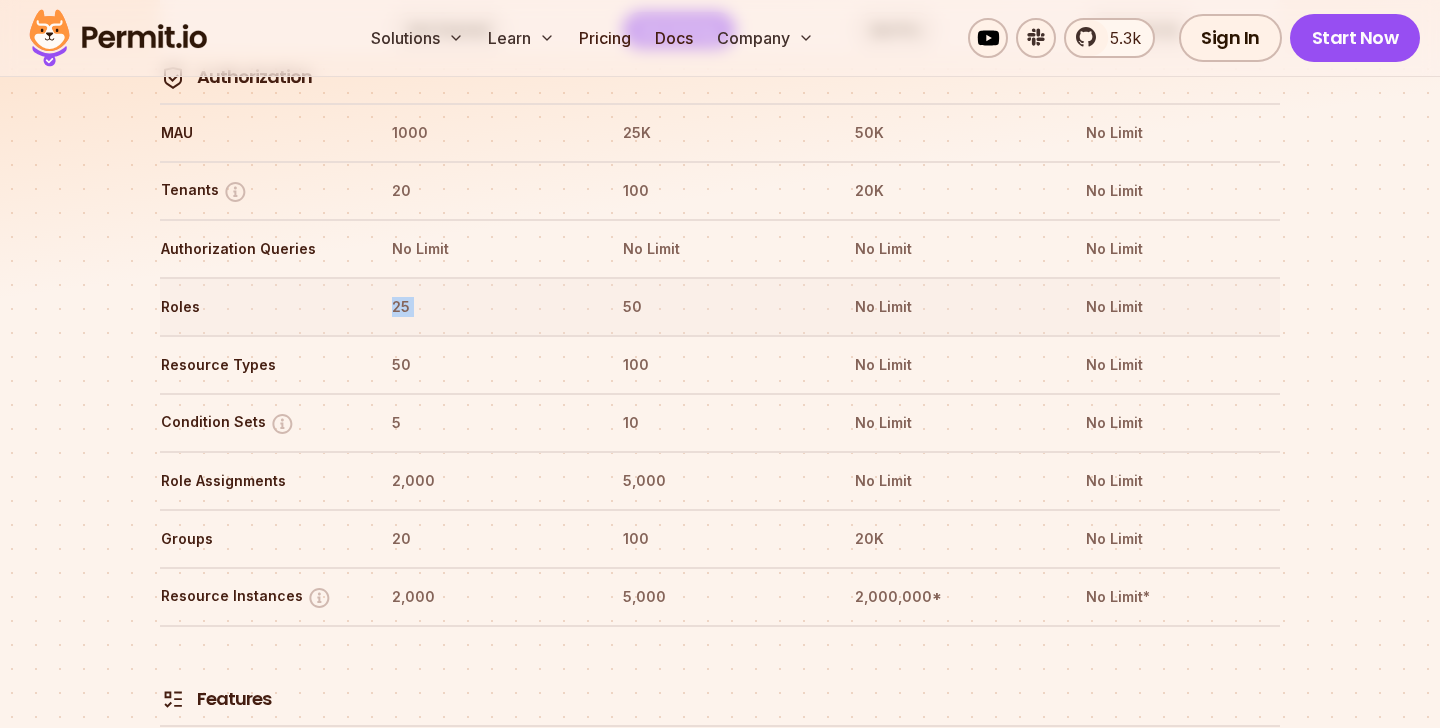 scroll, scrollTop: 2449, scrollLeft: 0, axis: vertical 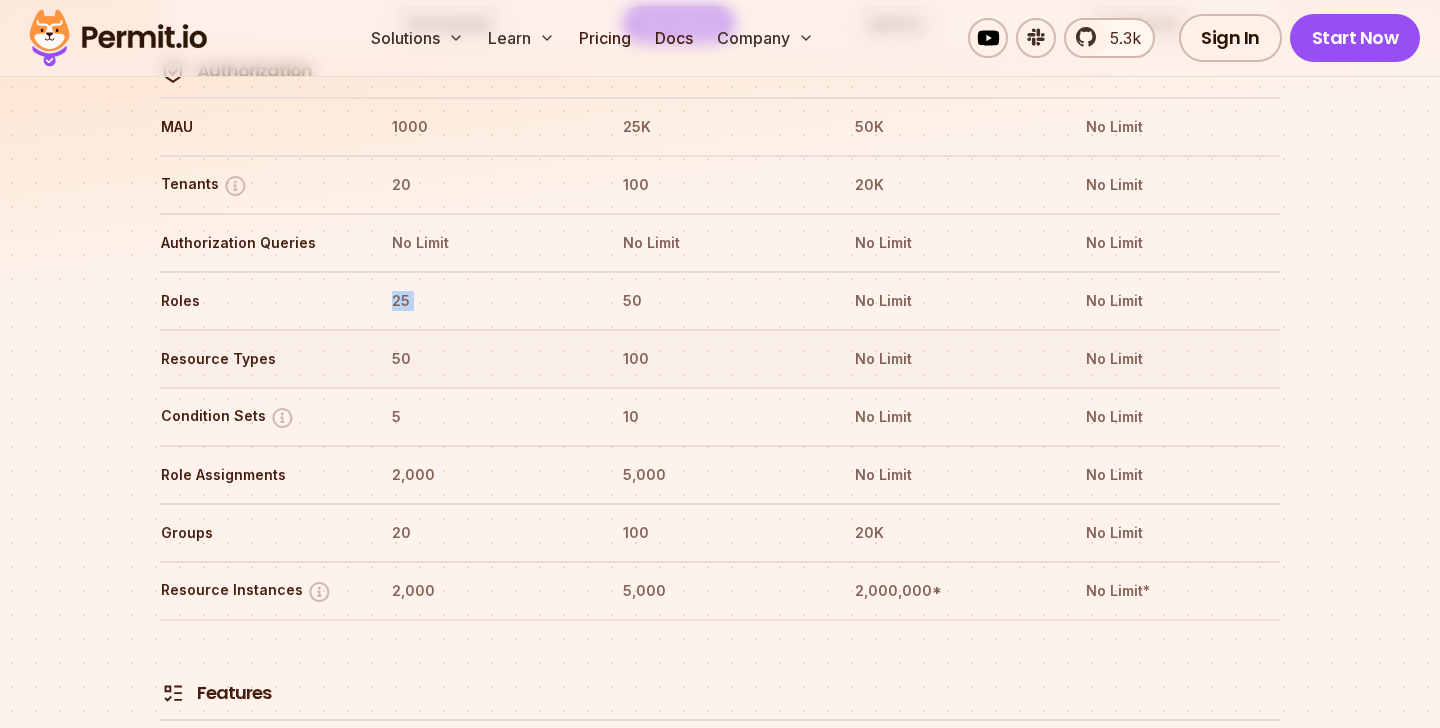click on "50" at bounding box center (488, 359) 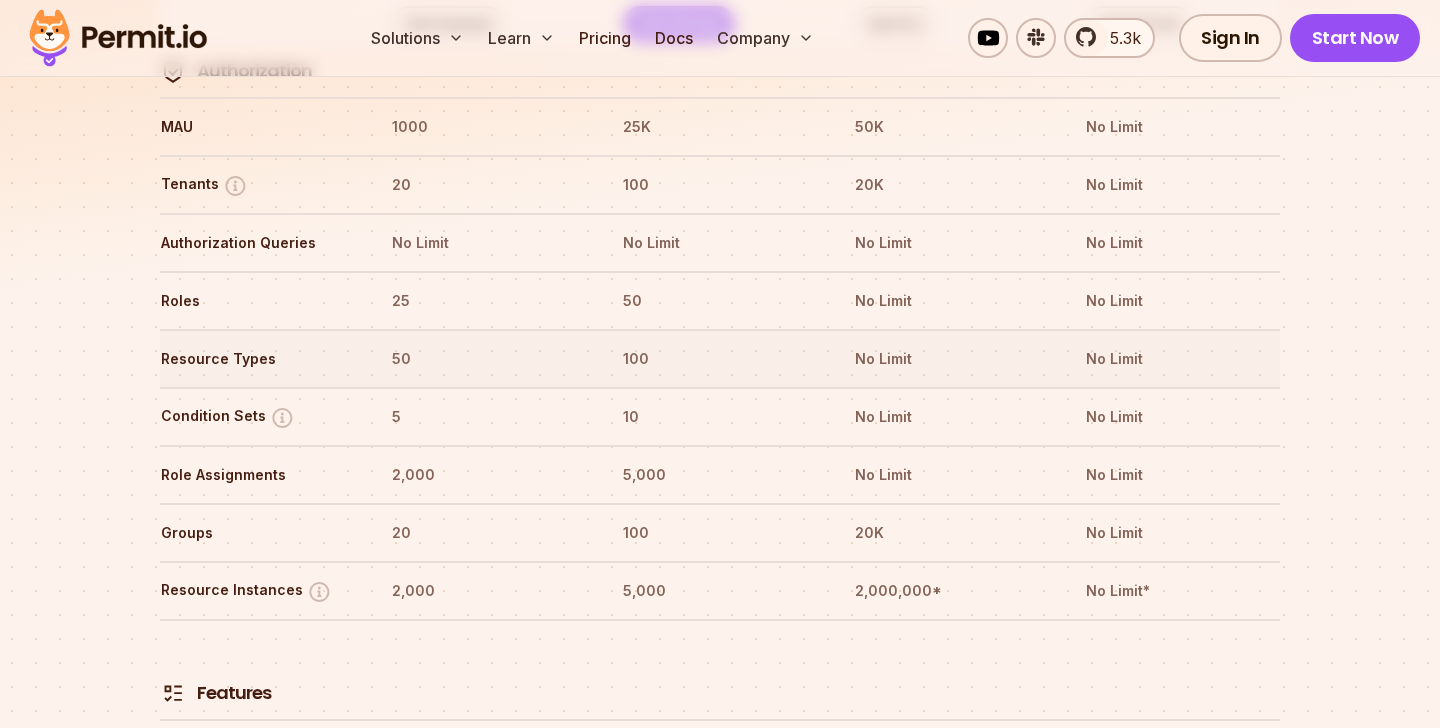 click on "50" at bounding box center (488, 359) 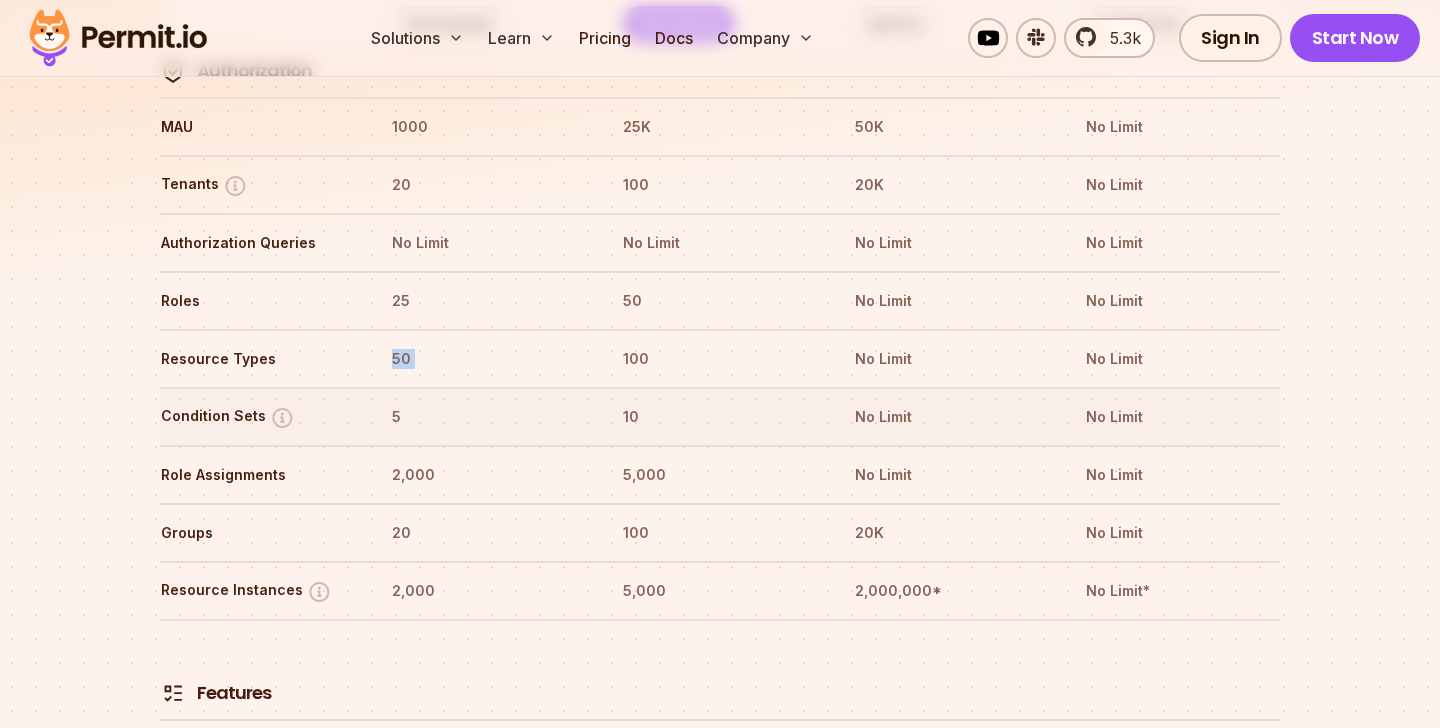 click on "5" at bounding box center [488, 417] 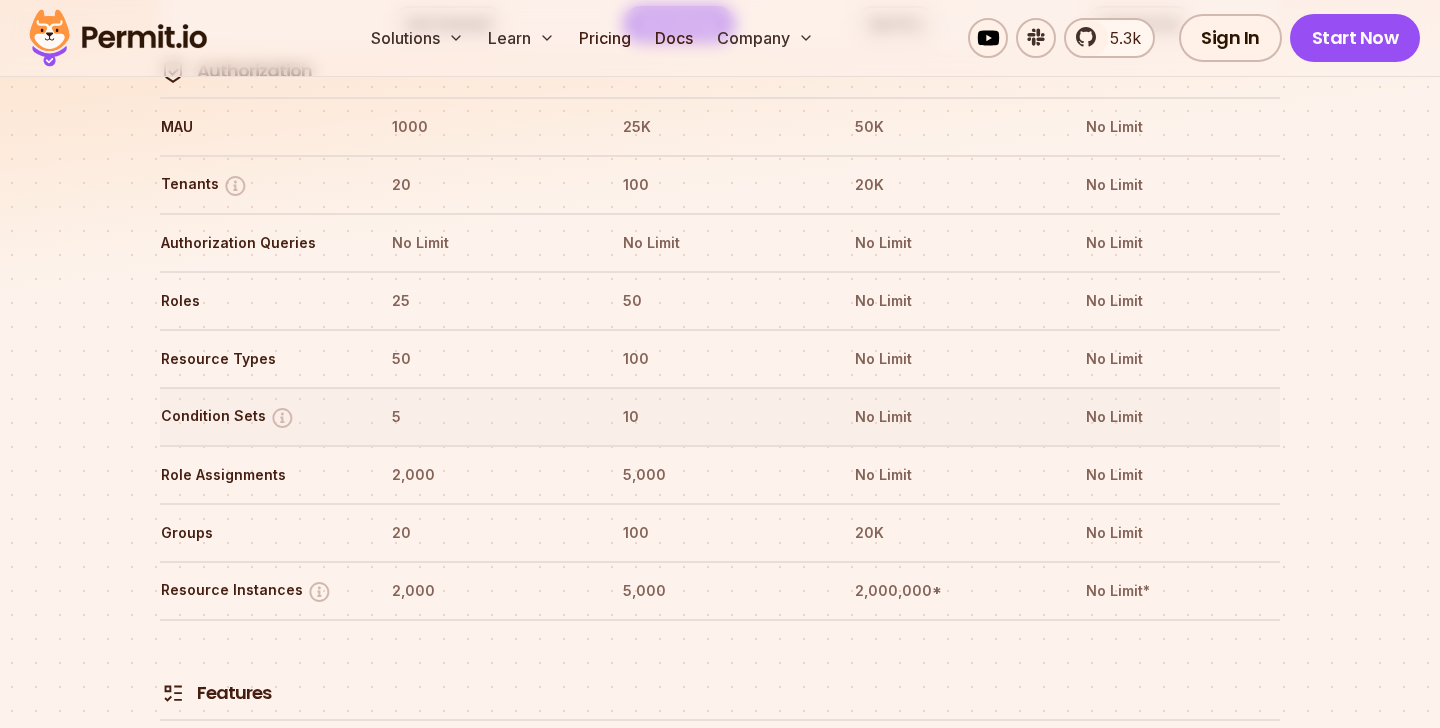 click on "5" at bounding box center [488, 417] 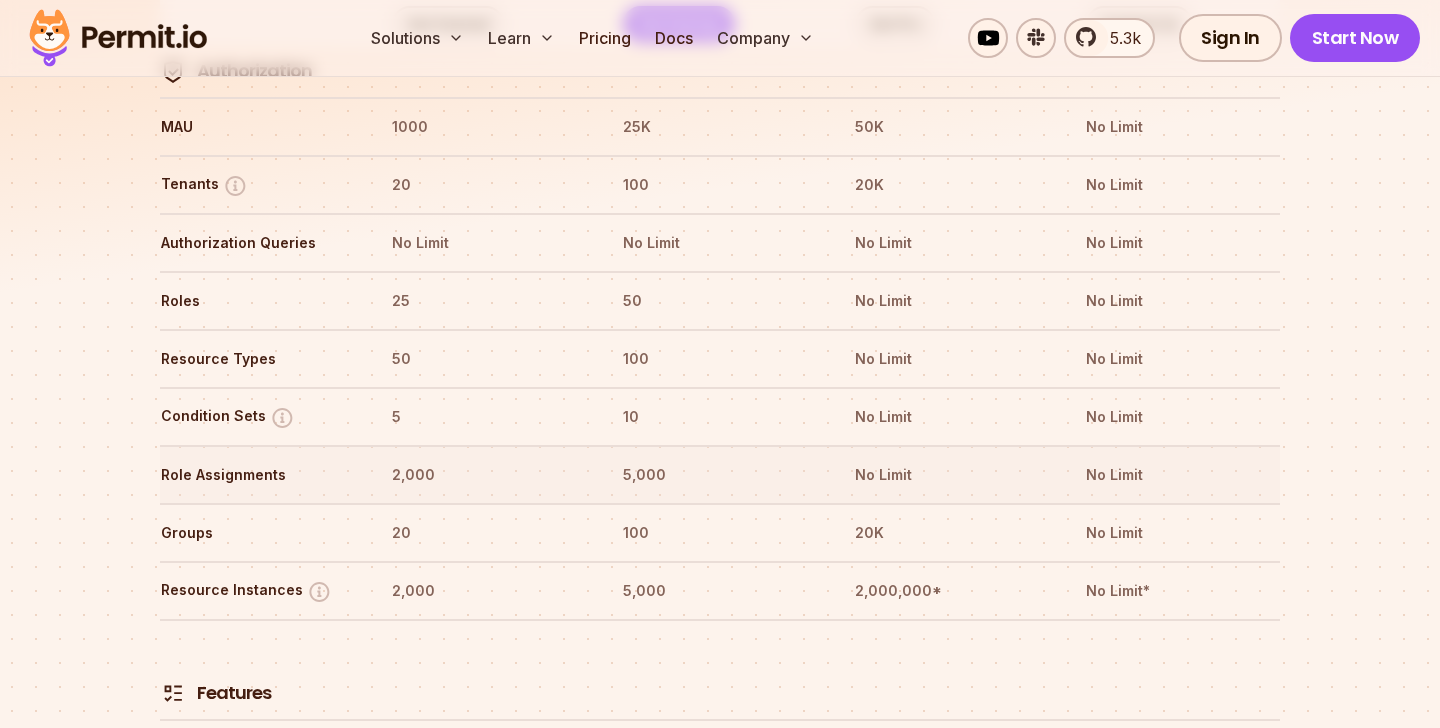 click on "2,000" at bounding box center [488, 475] 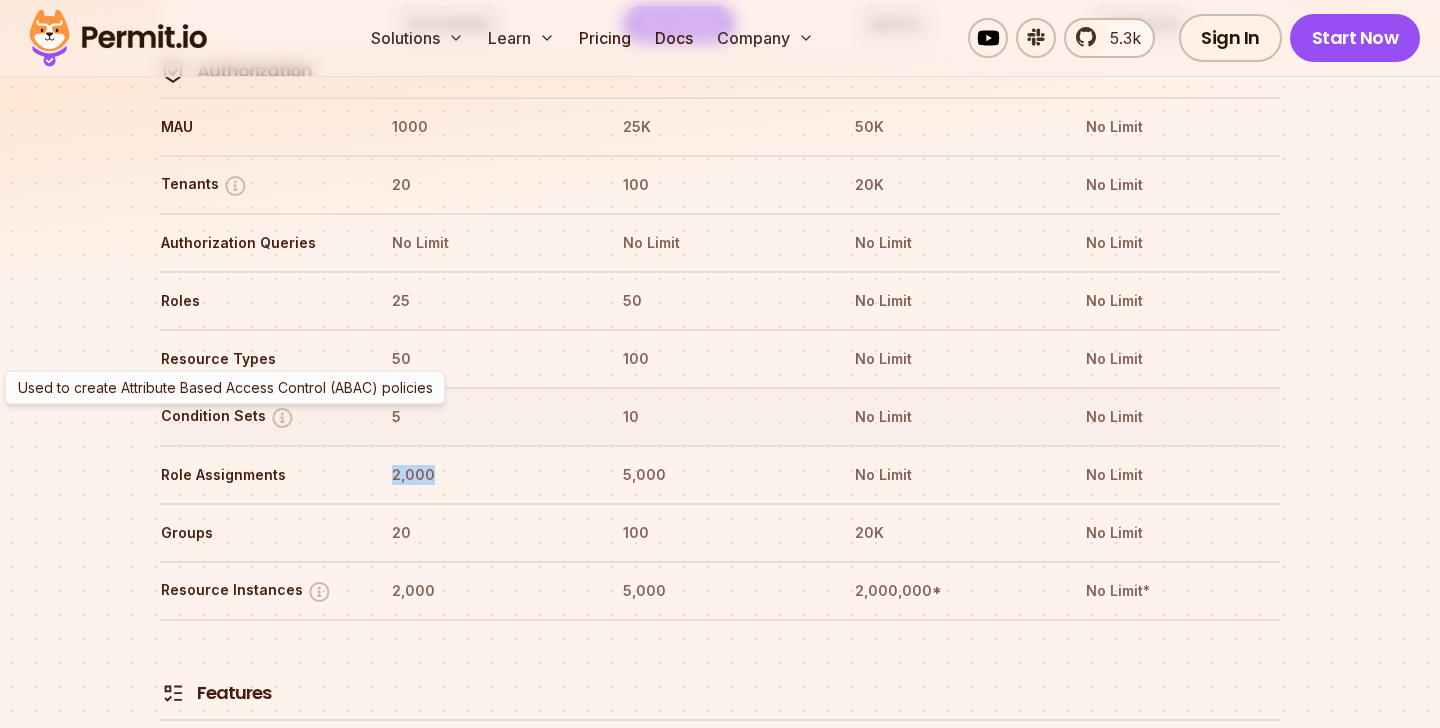 click at bounding box center [282, 417] 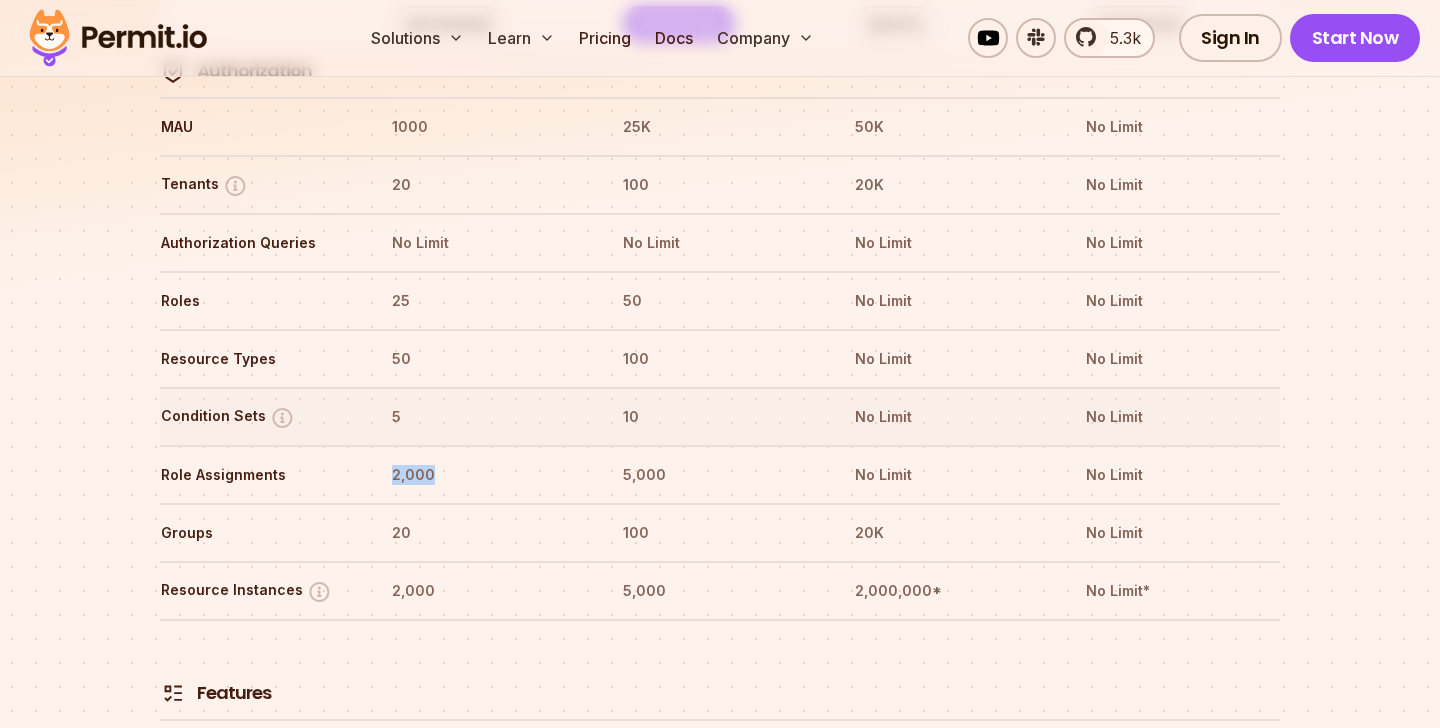 click at bounding box center (282, 417) 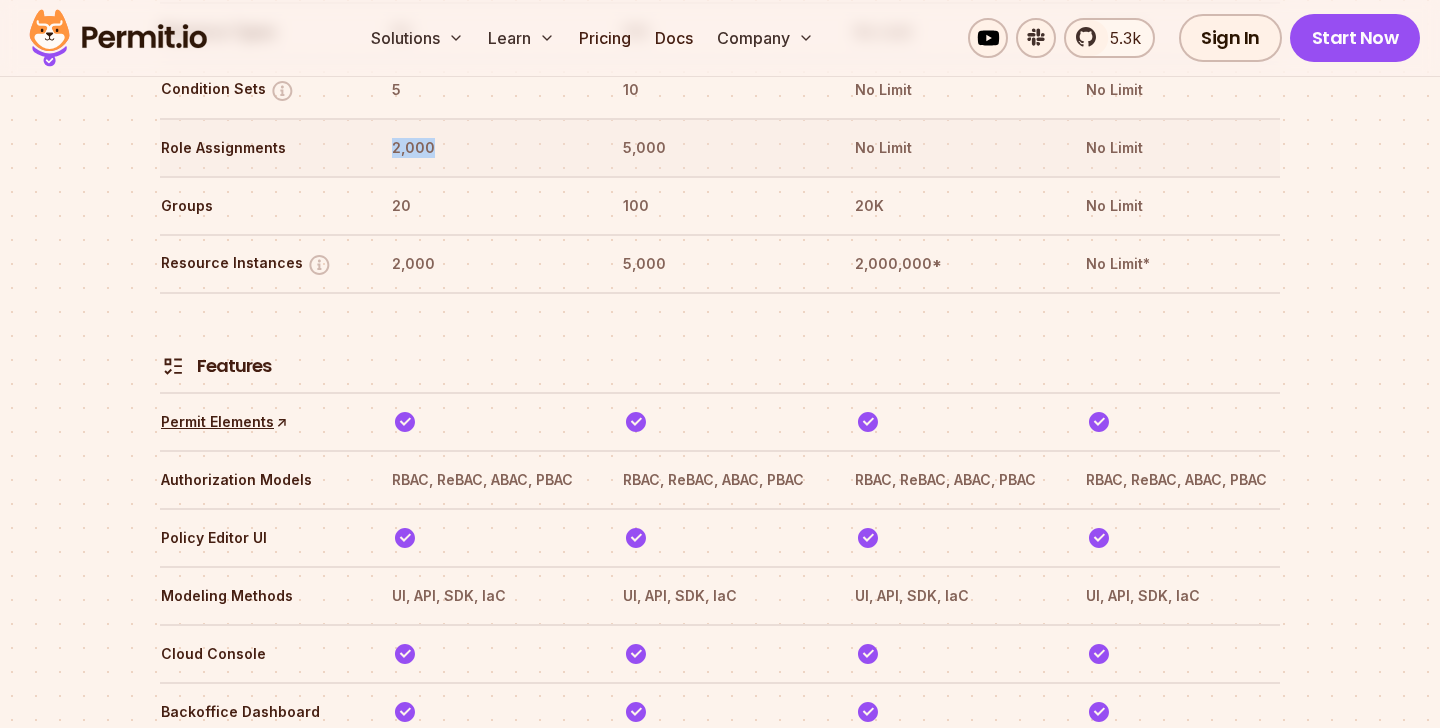 scroll, scrollTop: 2983, scrollLeft: 0, axis: vertical 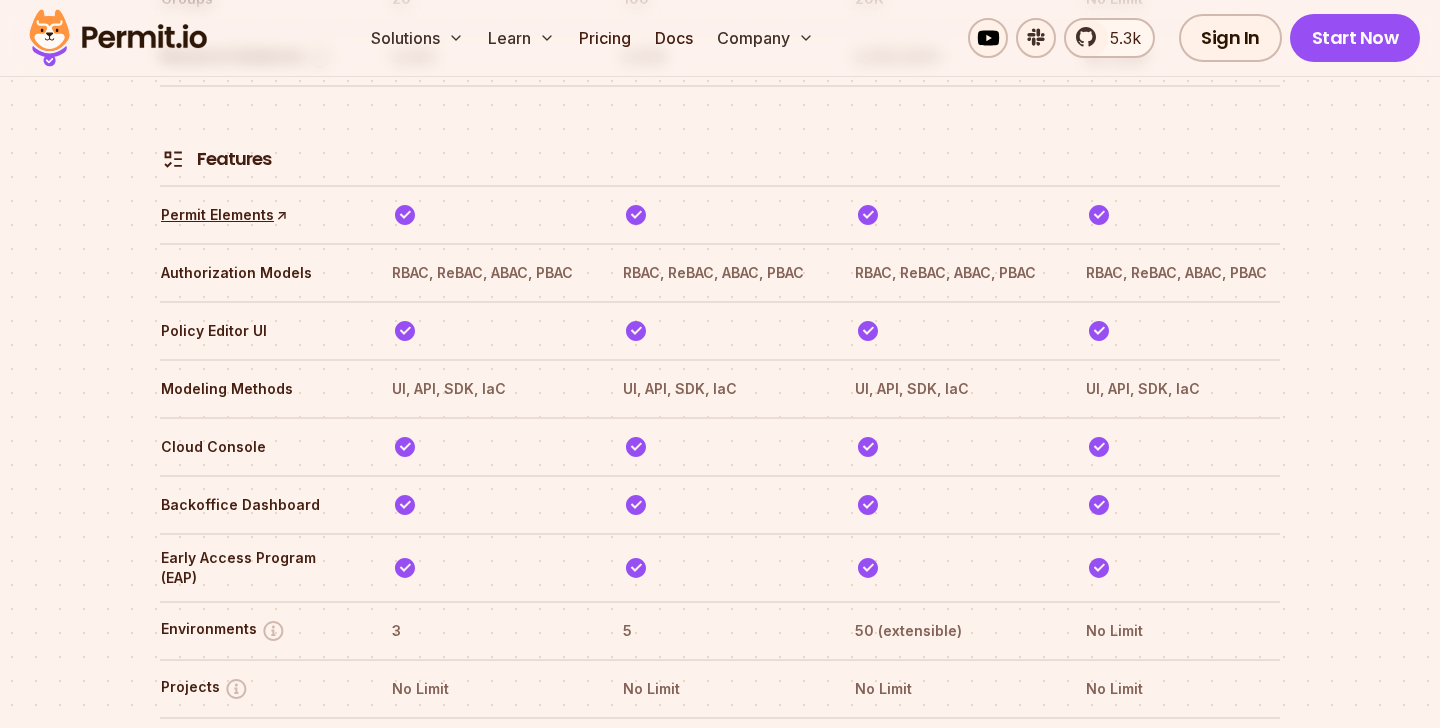 type 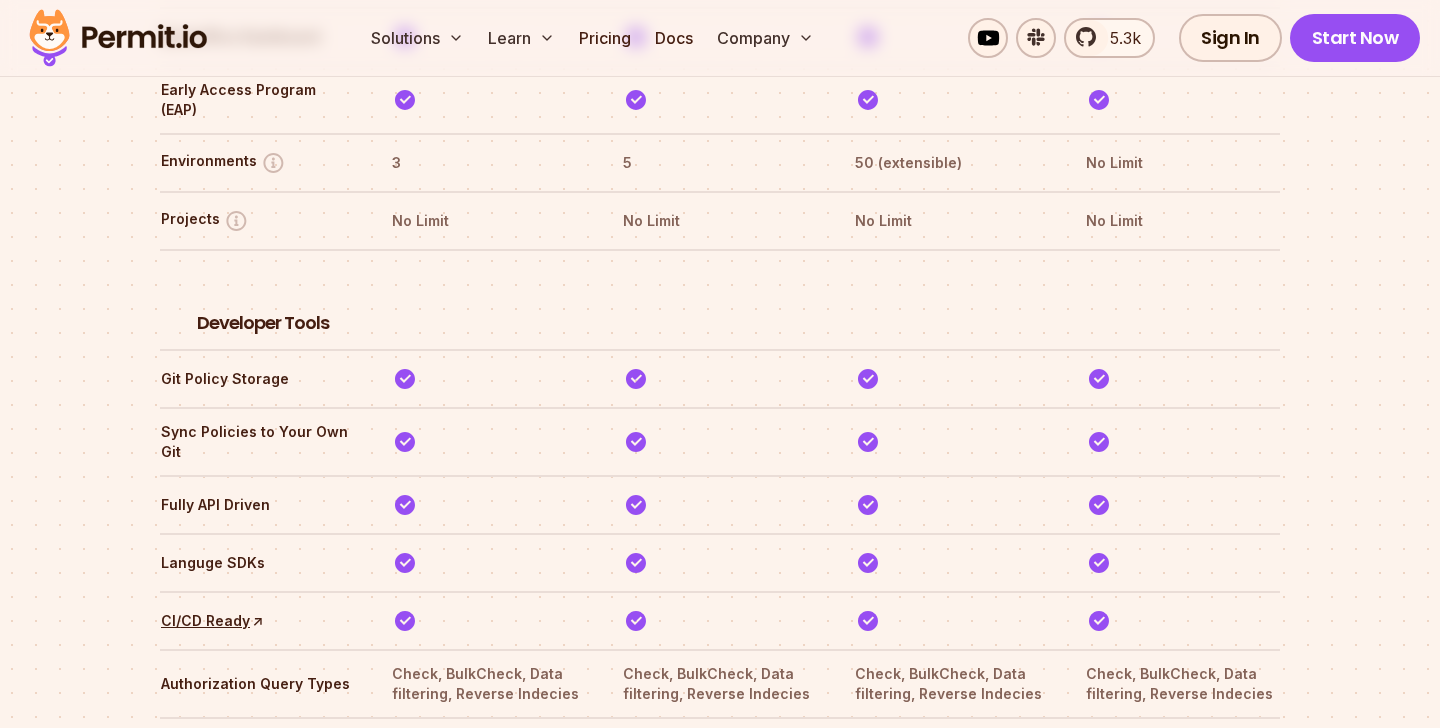 scroll, scrollTop: 3642, scrollLeft: 0, axis: vertical 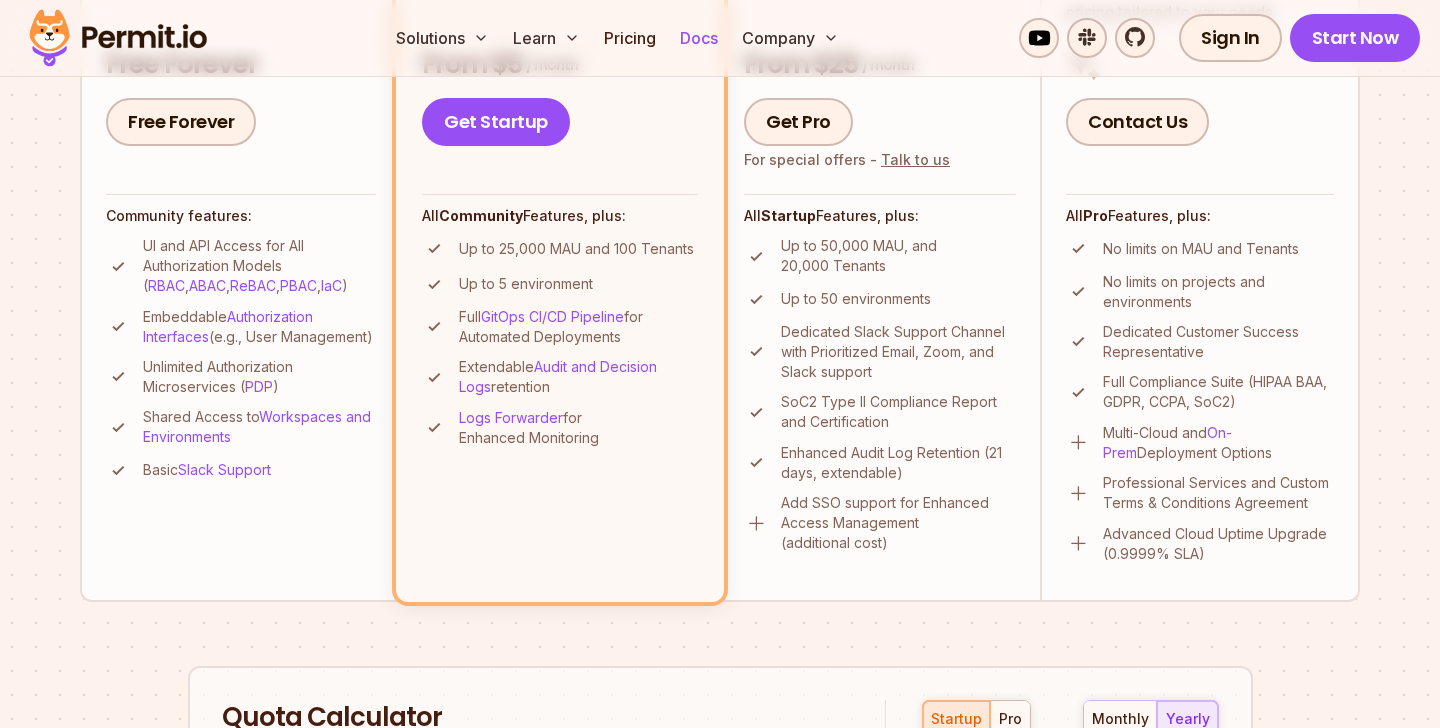 click on "Docs" at bounding box center (699, 38) 